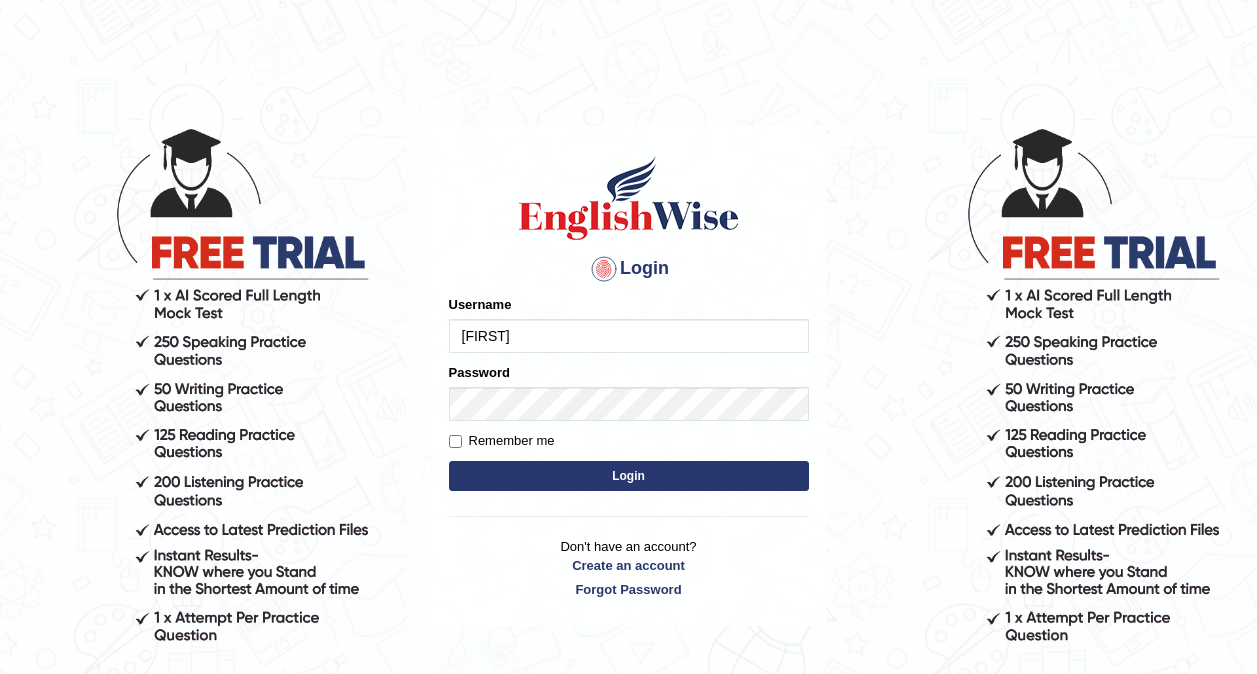 scroll, scrollTop: 0, scrollLeft: 0, axis: both 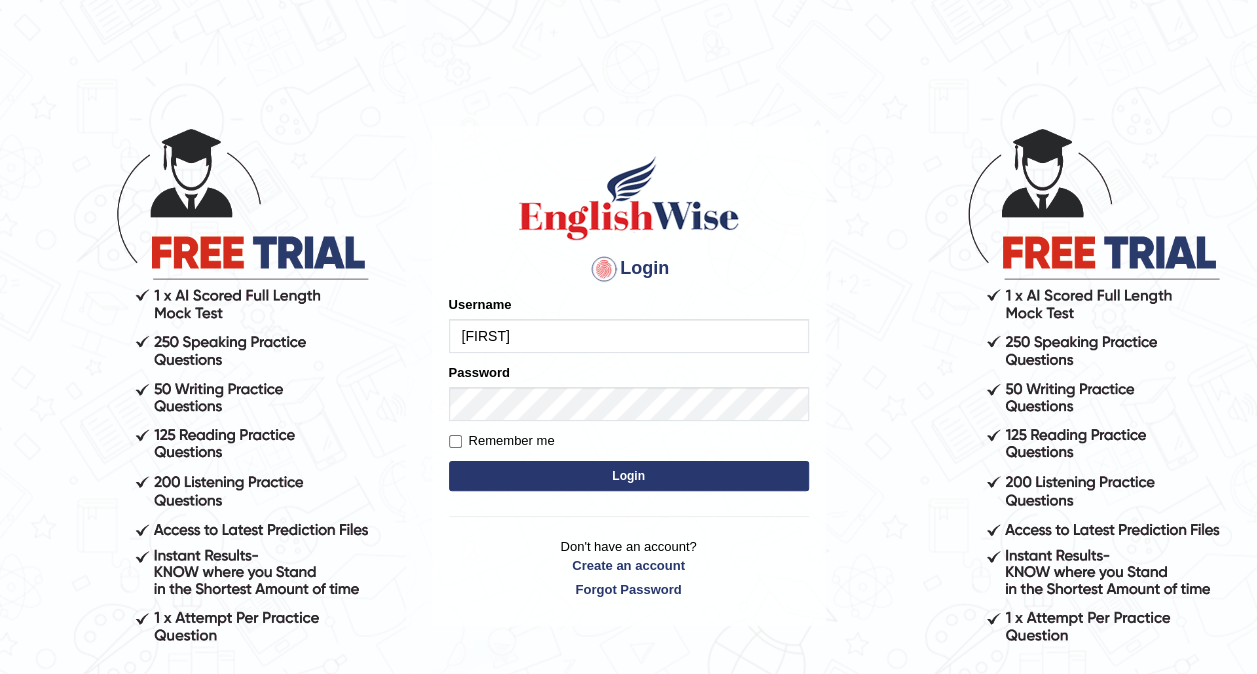 type on "[FIRST][LAST]" 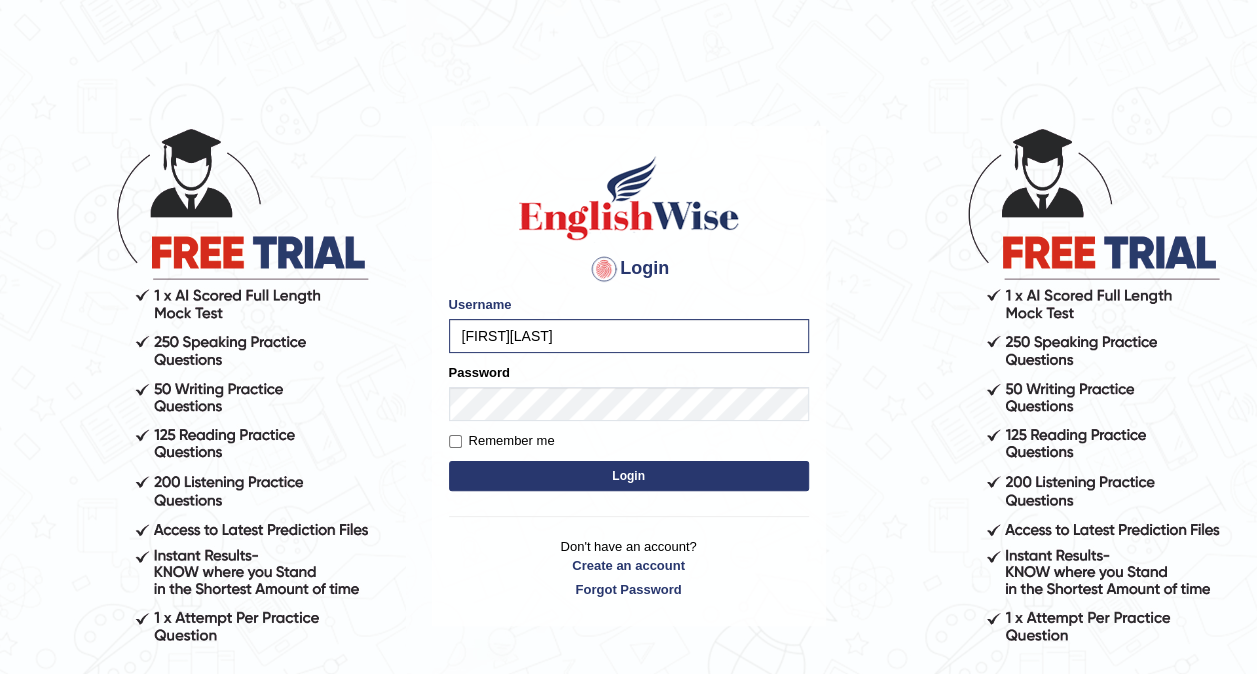 click on "Login" at bounding box center [629, 476] 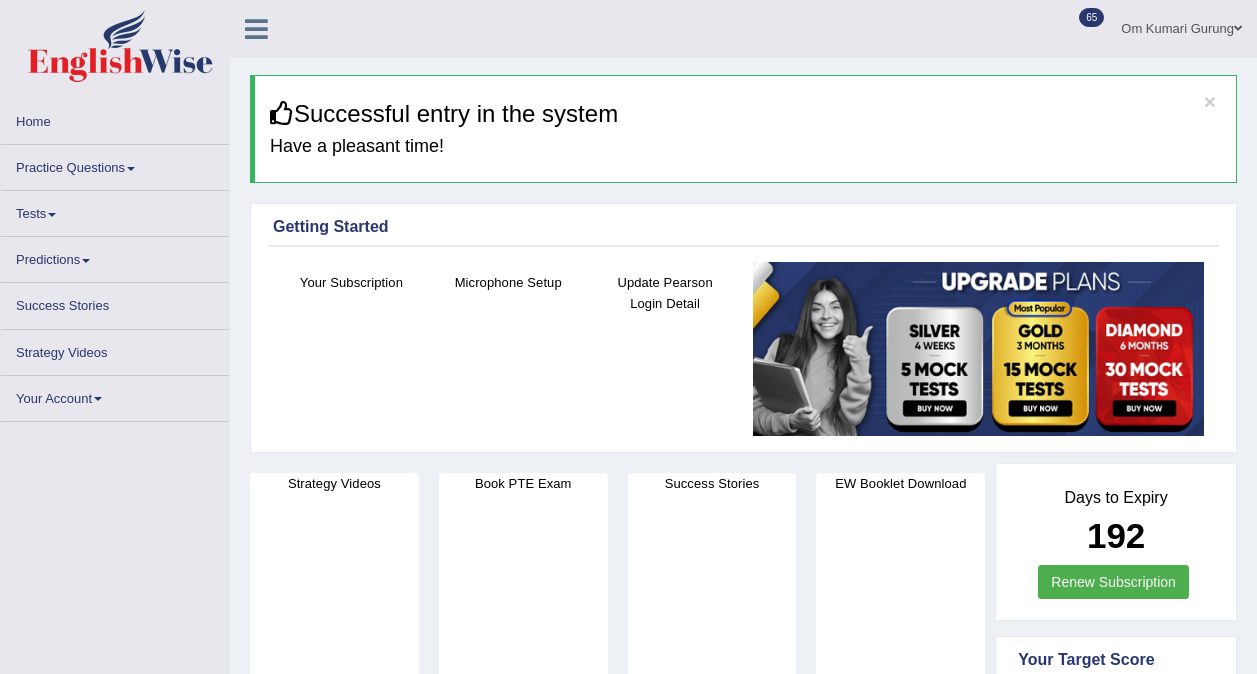 scroll, scrollTop: 0, scrollLeft: 0, axis: both 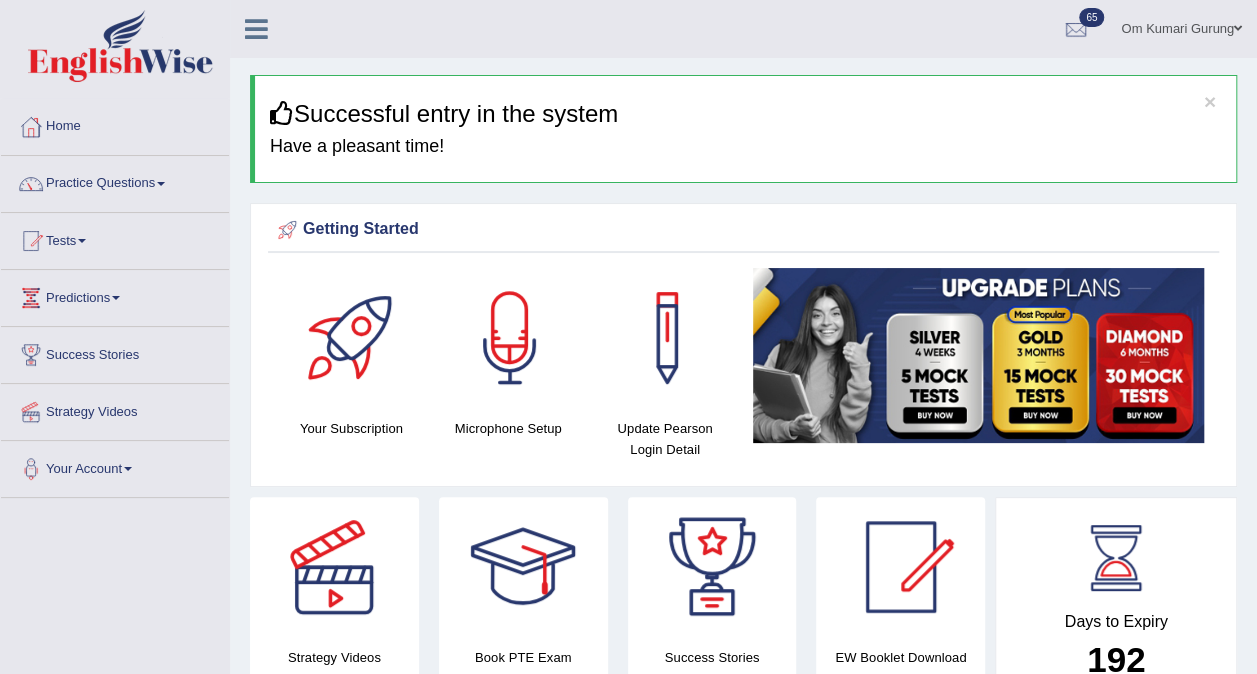 click on "Practice Questions" at bounding box center [115, 181] 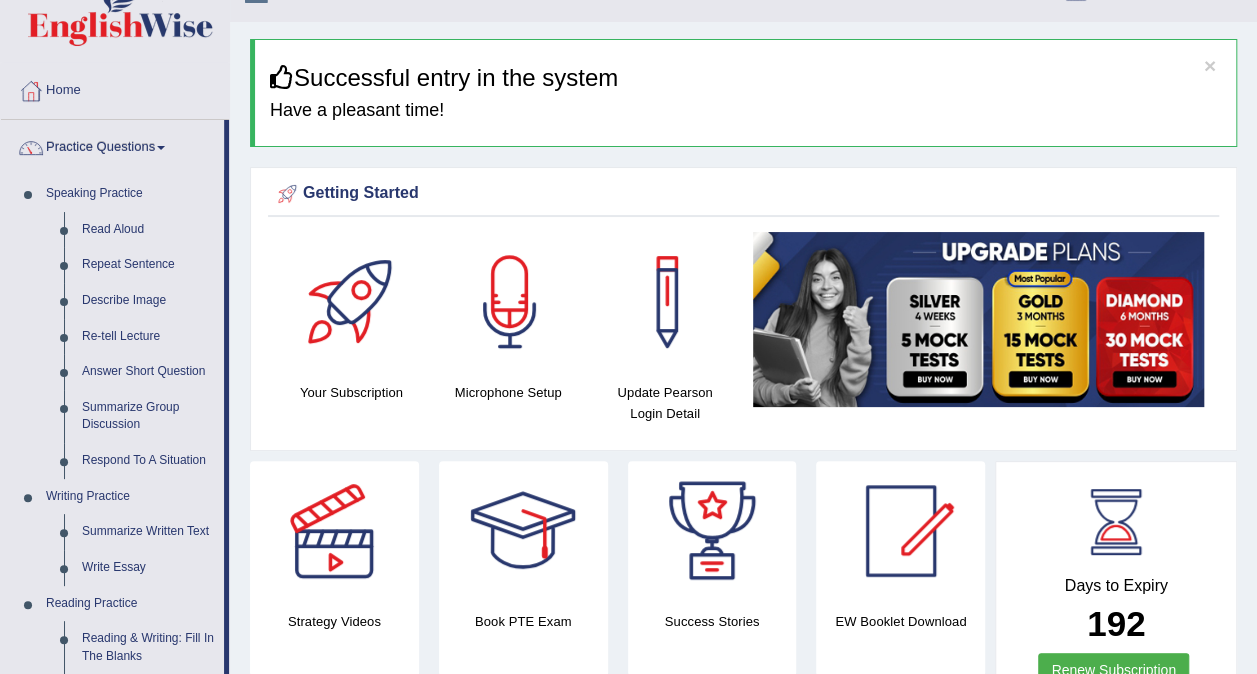 scroll, scrollTop: 37, scrollLeft: 0, axis: vertical 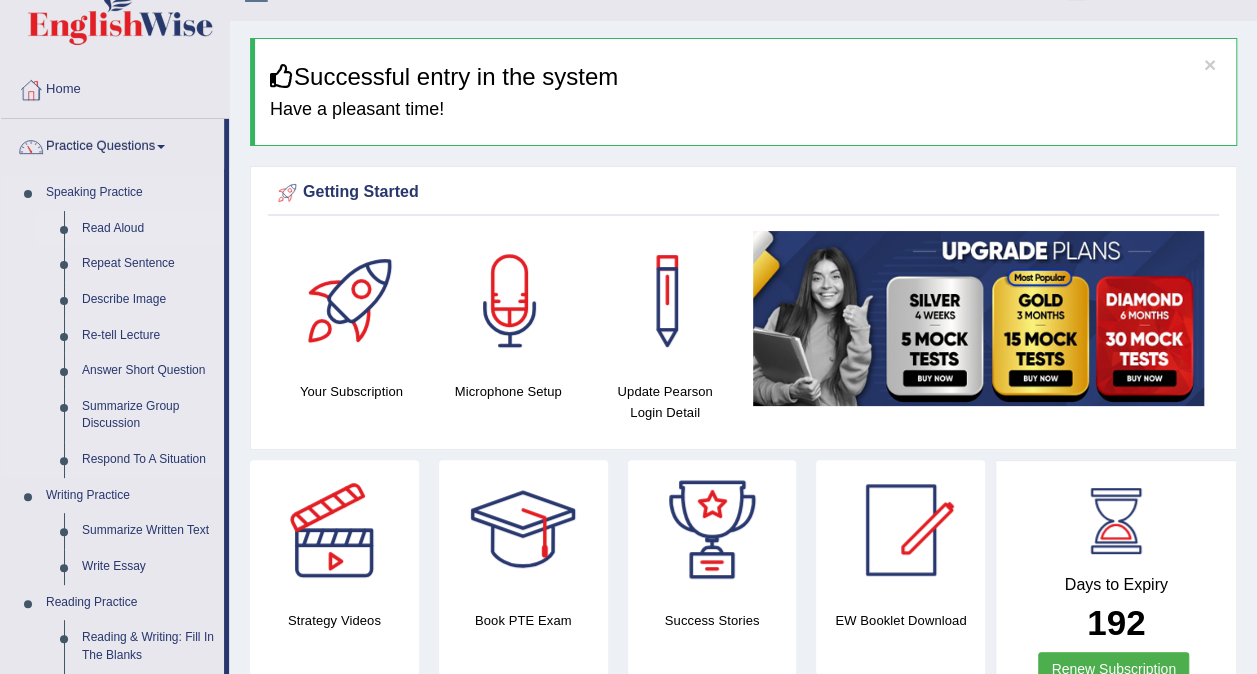click on "Read Aloud" at bounding box center [148, 229] 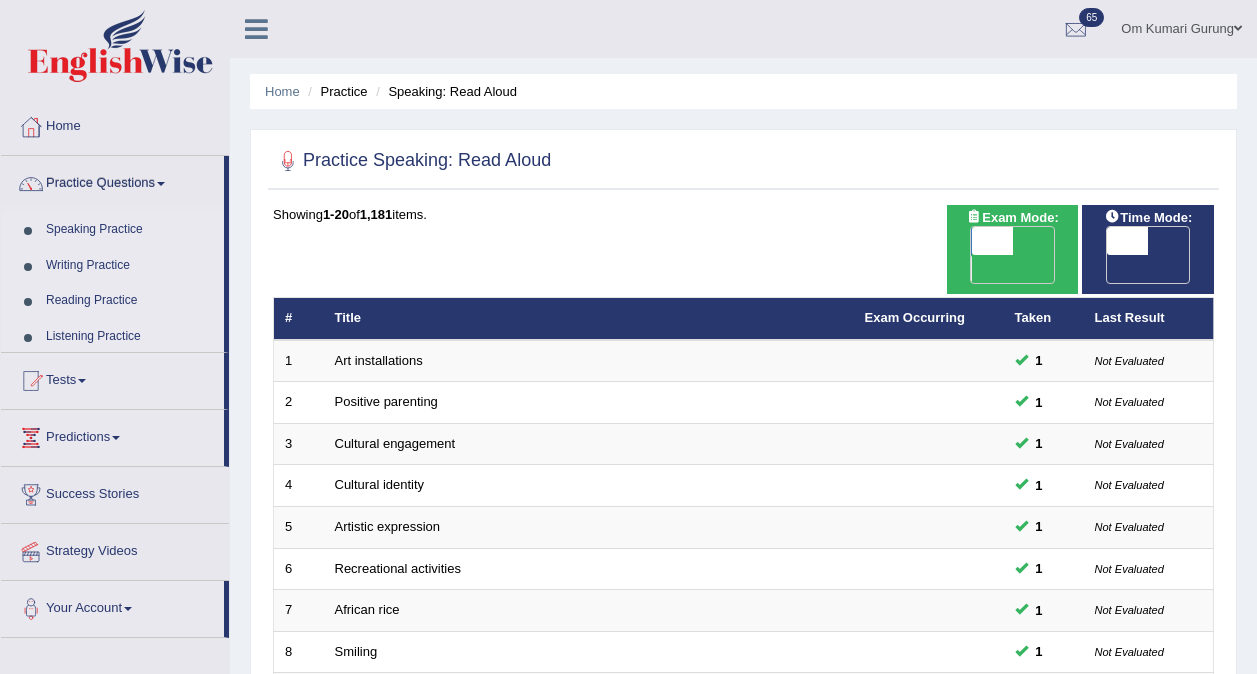 scroll, scrollTop: 0, scrollLeft: 0, axis: both 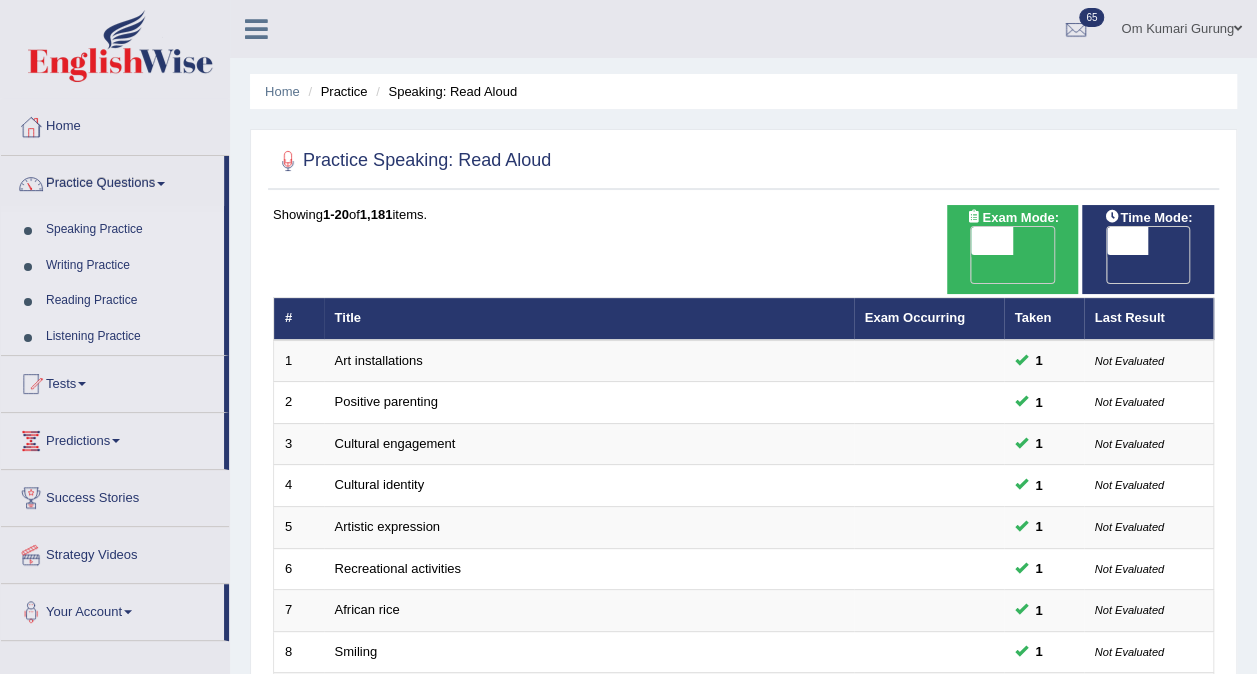 click on "Speaking Practice" at bounding box center [130, 230] 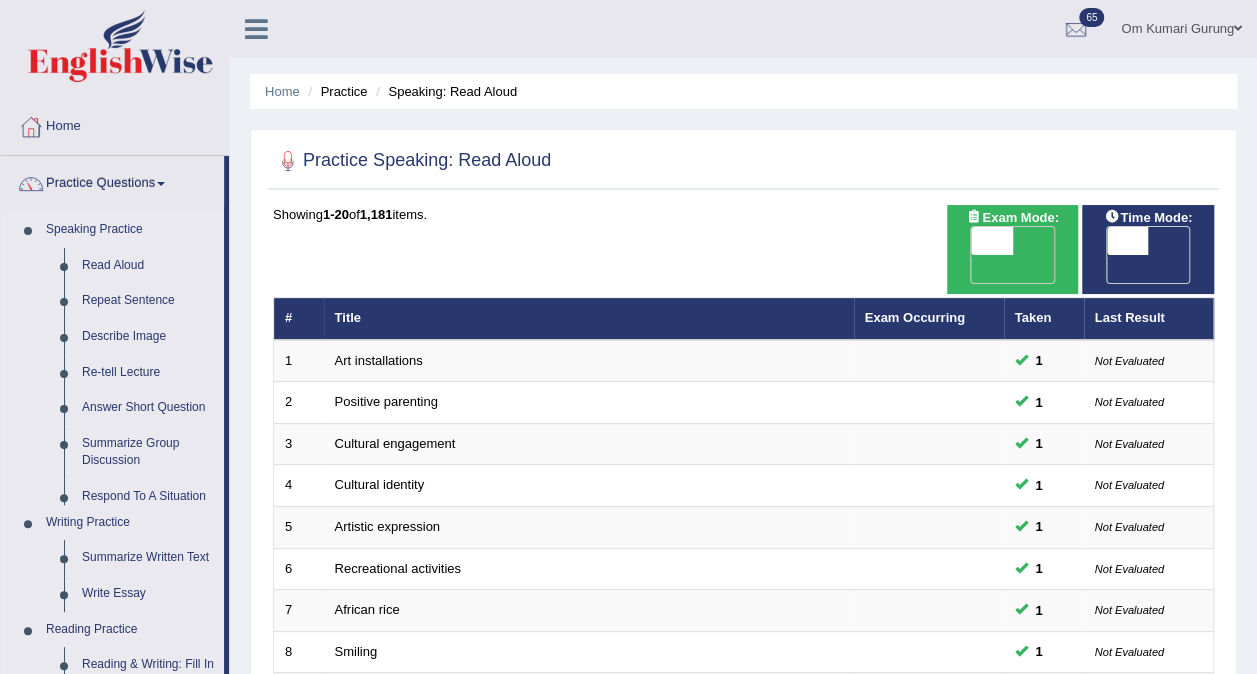 checkbox on "true" 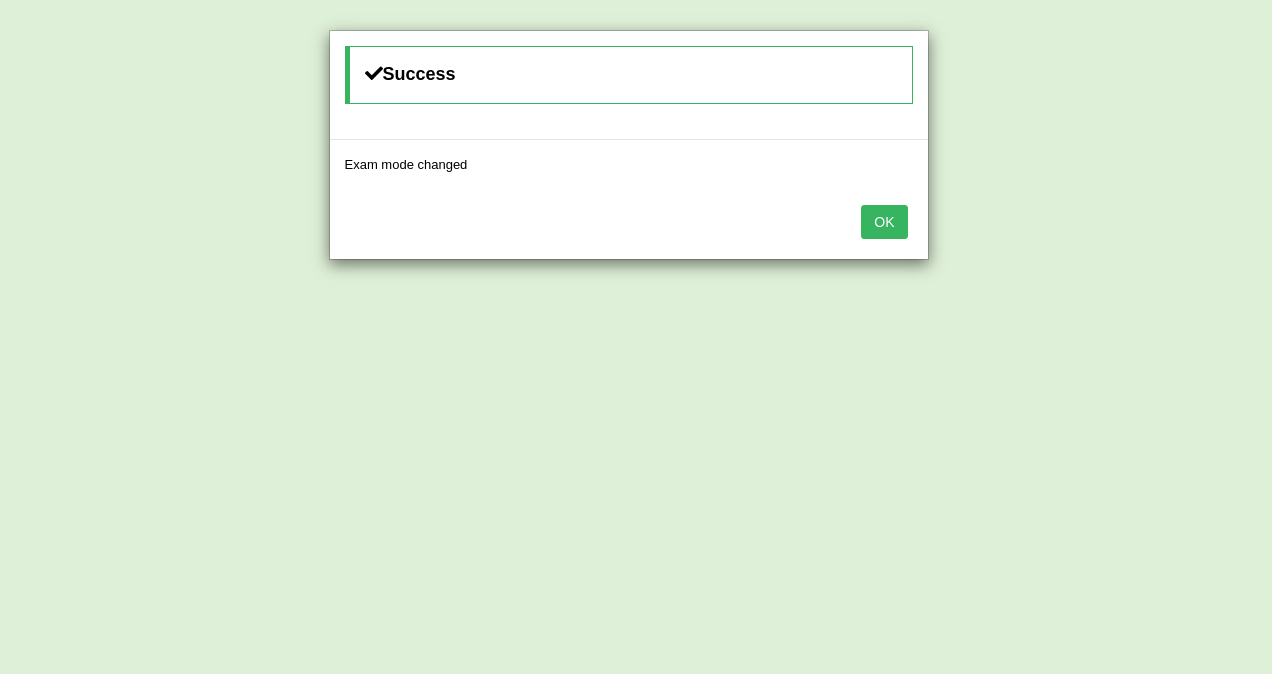 click on "OK" at bounding box center [884, 222] 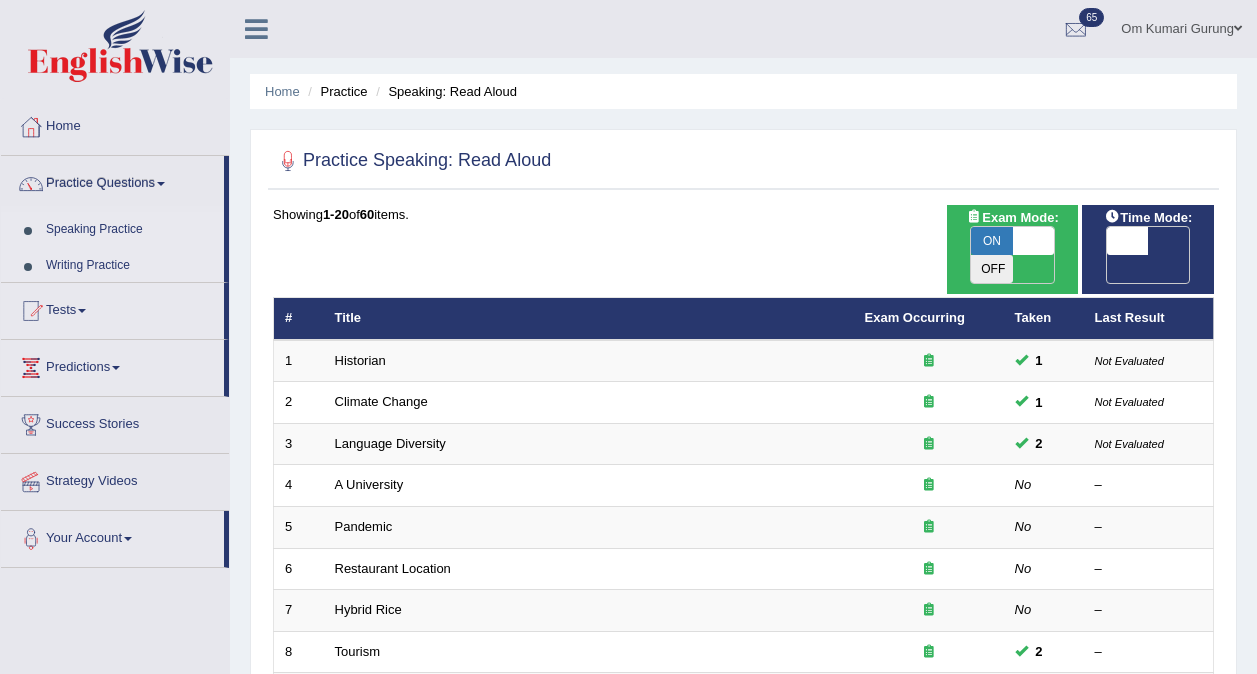 scroll, scrollTop: 0, scrollLeft: 0, axis: both 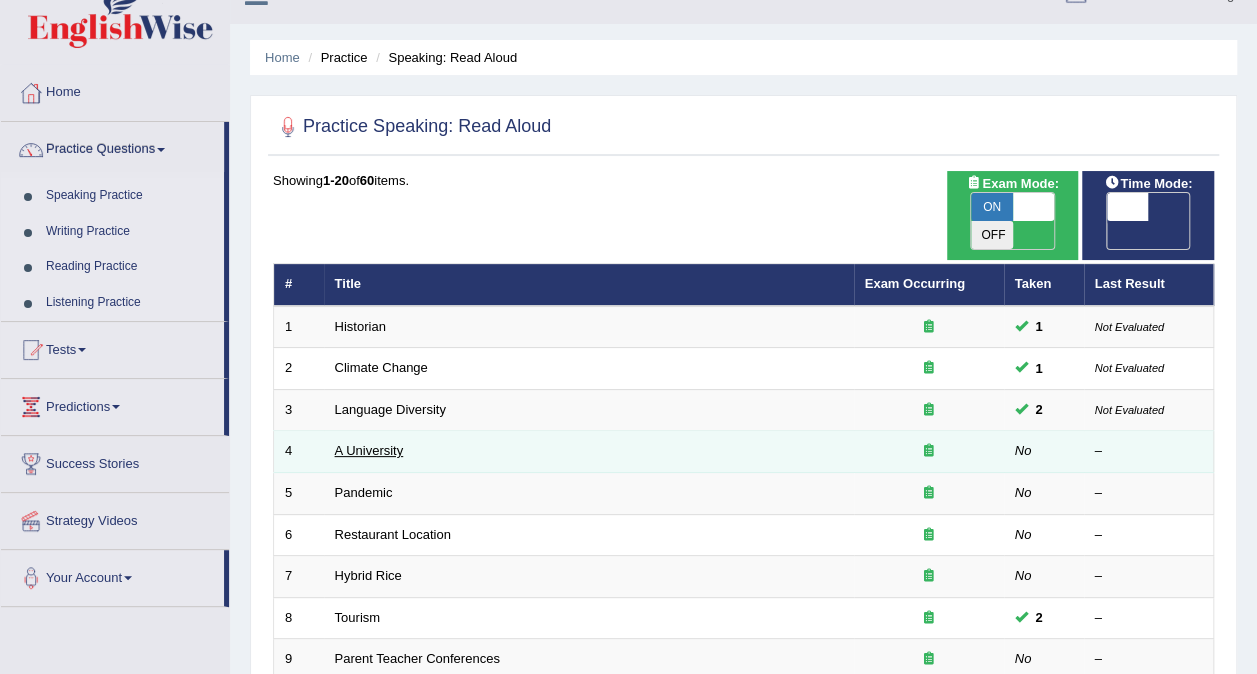 click on "A University" at bounding box center (369, 450) 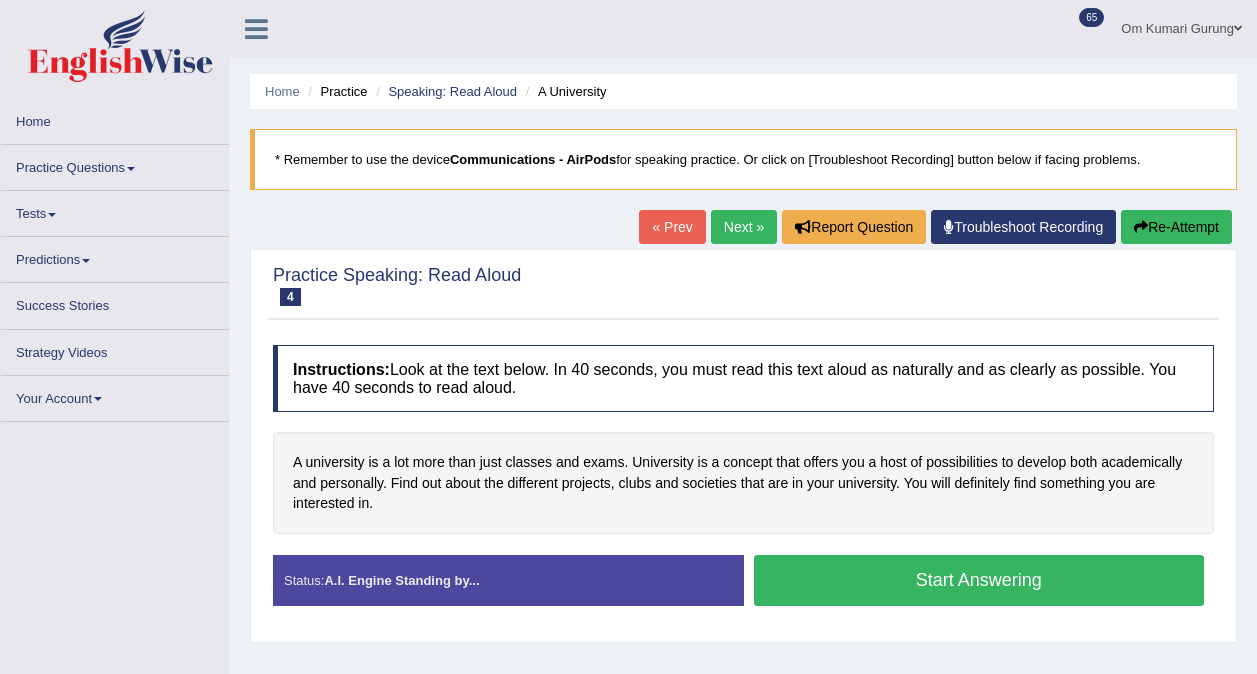 scroll, scrollTop: 0, scrollLeft: 0, axis: both 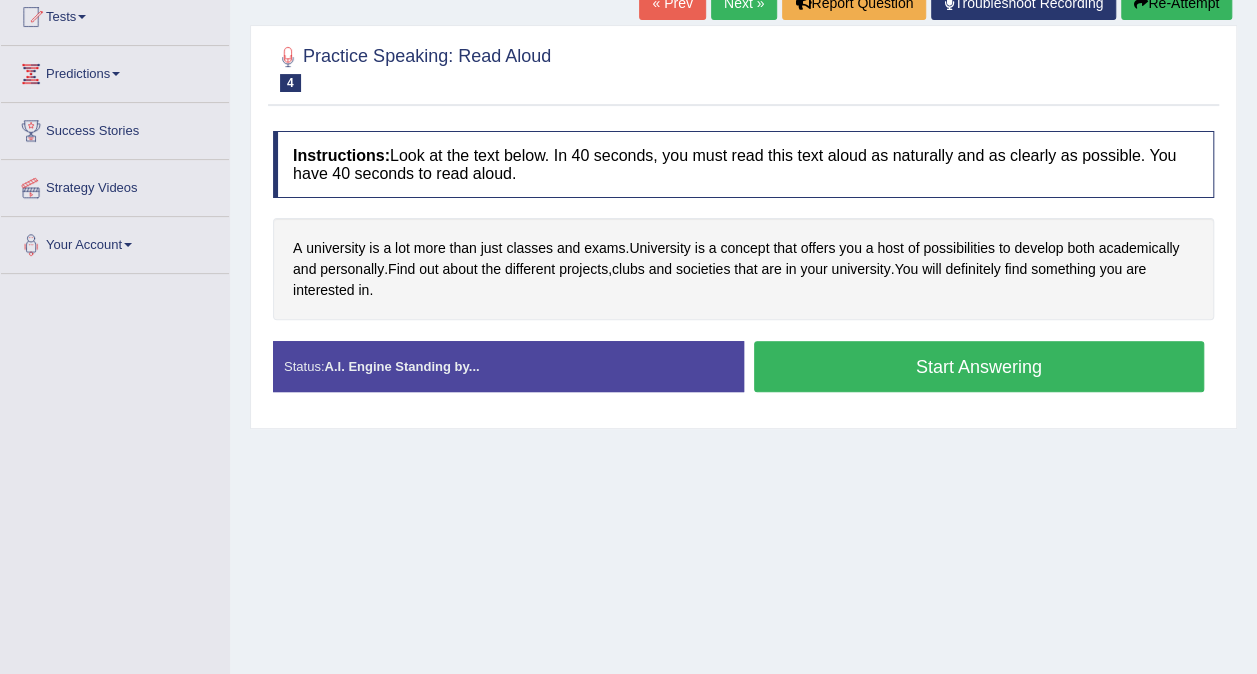 click on "Start Answering" at bounding box center (979, 366) 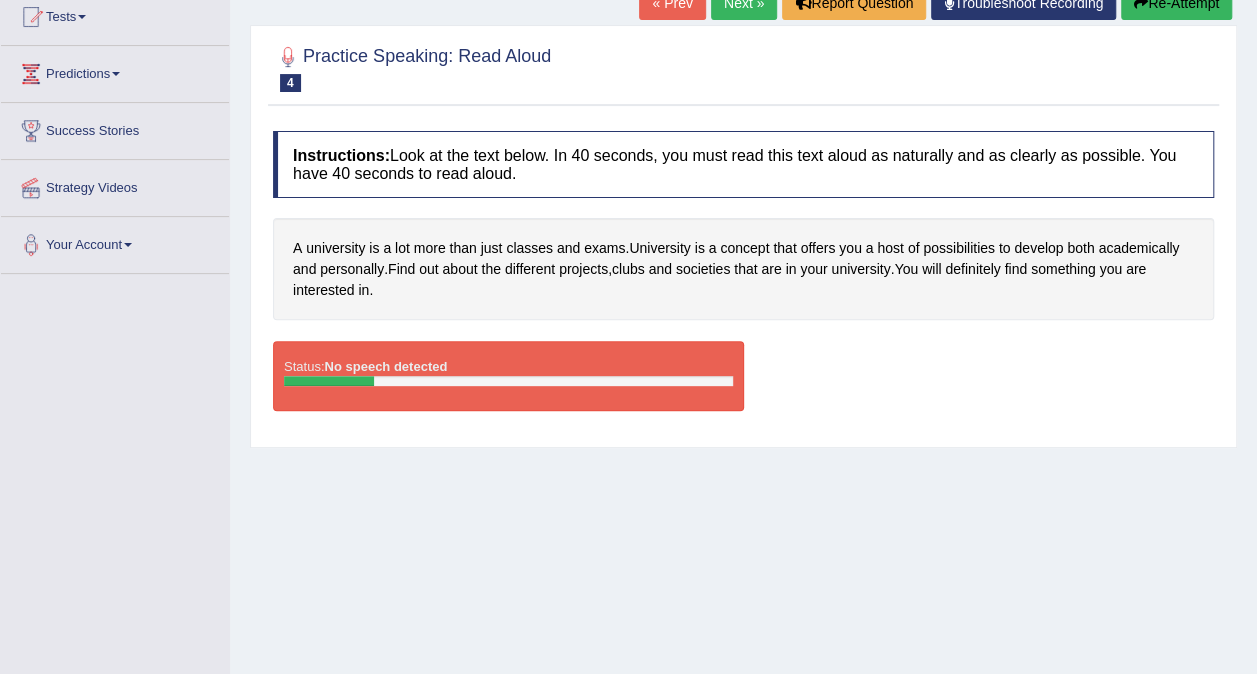 click on "Instructions:  Look at the text below. In 40 seconds, you must read this text aloud as naturally and as clearly as possible. You have 40 seconds to read aloud.
A   university   is   a   lot   more   than   just   classes   and   exams .  University   is   a   concept   that   offers   you   a   host   of   possibilities   to   develop   both   academically   and   personally .  Find   out   about   the   different   projects ,  clubs   and   societies   that   are   in   your   university .  You   will   definitely   find   something   you   are   interested   in . Created with Highcharts 7.1.2 Too low Too high Time Pitch meter: 0 10 20 30 40 Created with Highcharts 7.1.2 Great Too slow Too fast Time Speech pace meter: 0 10 20 30 40 Accuracy Comparison for Reading Scores: Labels:
Red:  Missed/Mispronounced Words
Green:  Correct Words
Accuracy:  Voice Analysis: Your Response: Status:  No speech detected Start Answering Stop Recording" at bounding box center (743, 279) 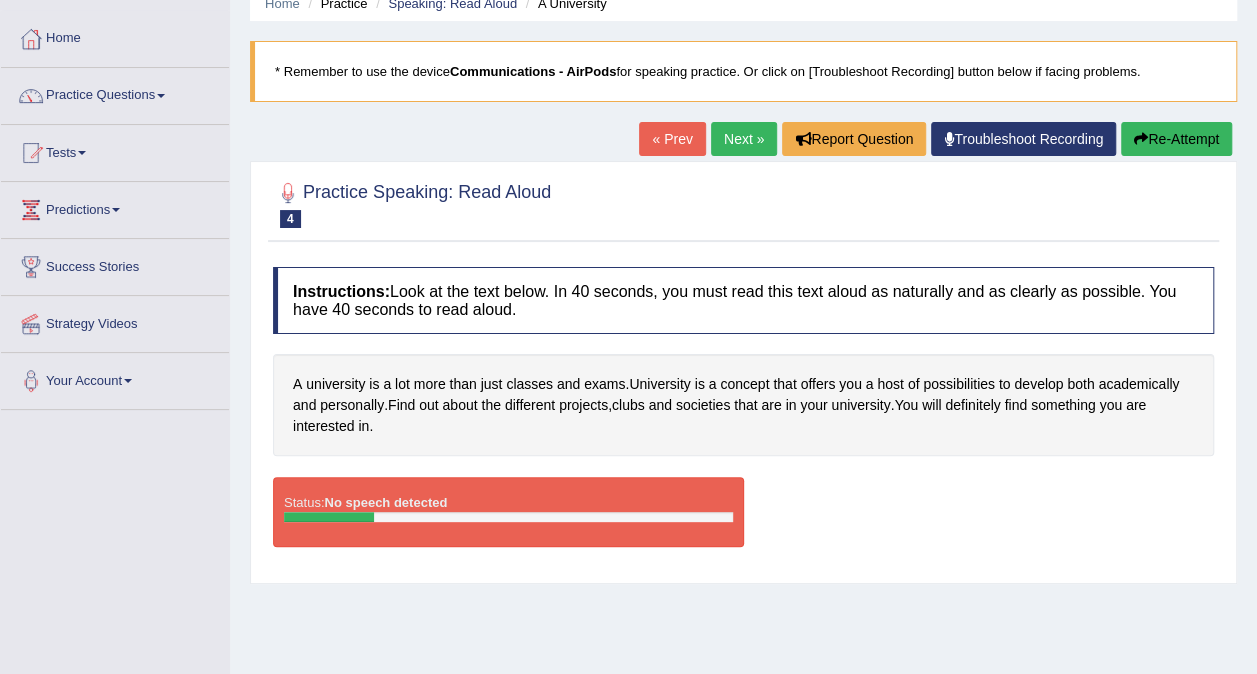 scroll, scrollTop: 90, scrollLeft: 0, axis: vertical 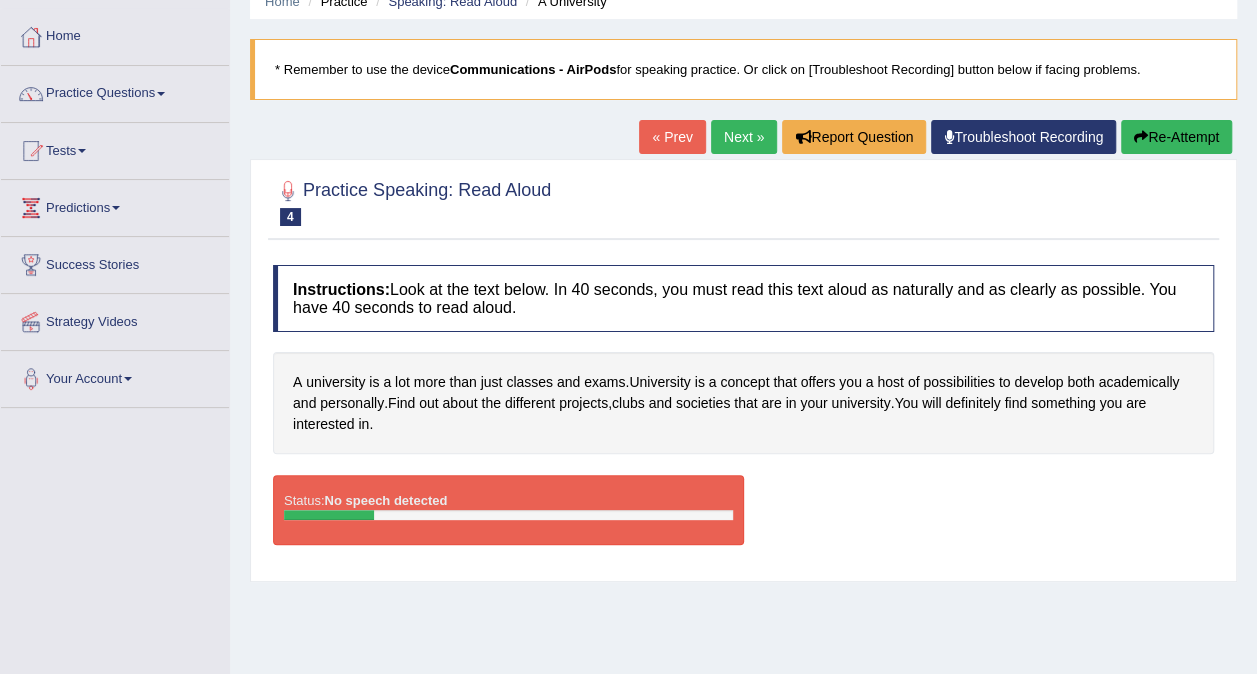 click on "Practice Questions" at bounding box center [115, 91] 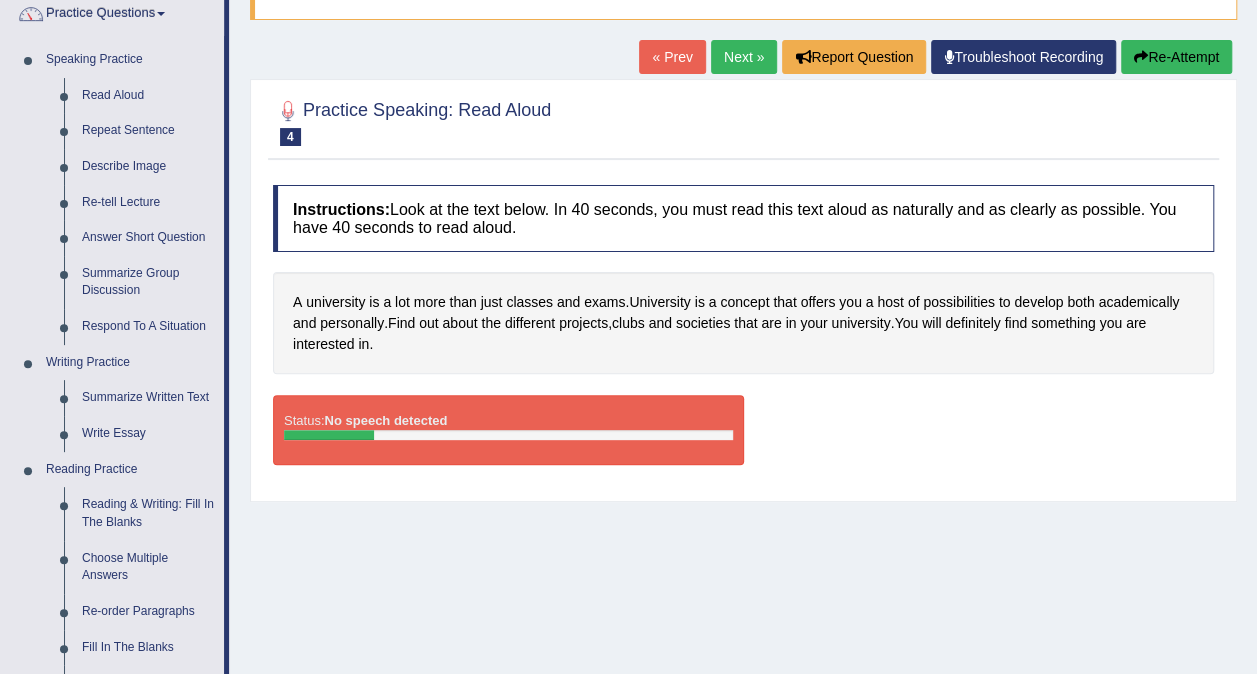 scroll, scrollTop: 172, scrollLeft: 0, axis: vertical 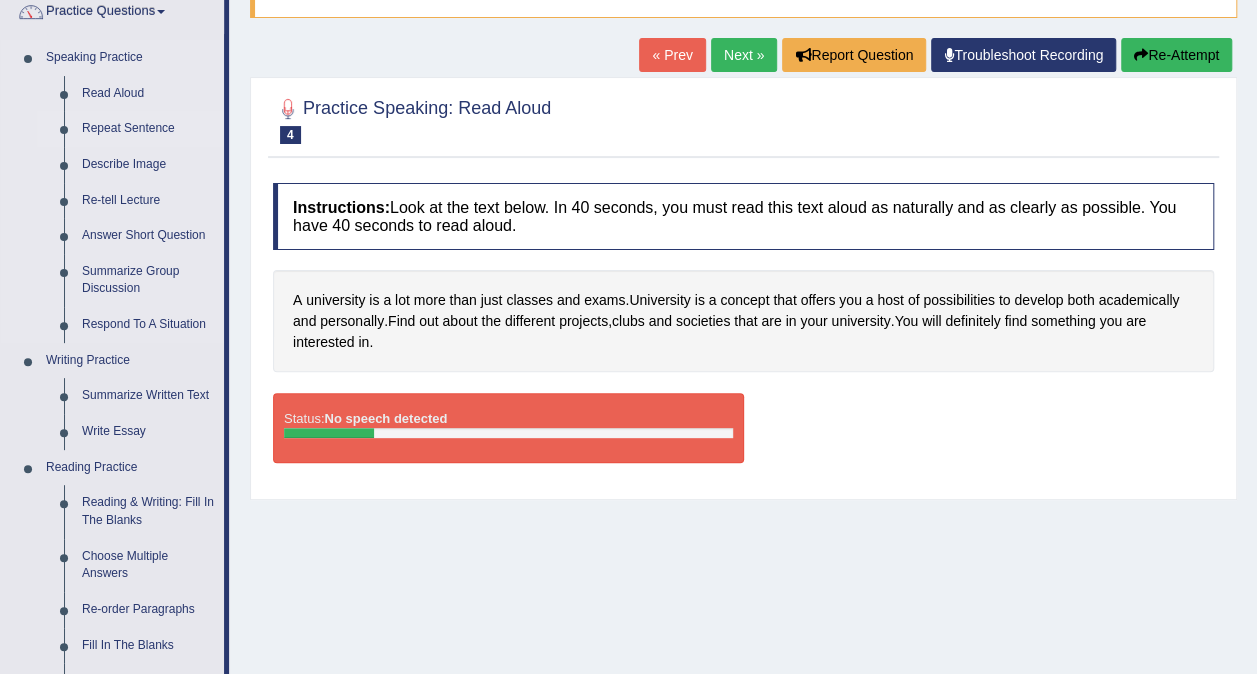 click on "Repeat Sentence" at bounding box center [148, 129] 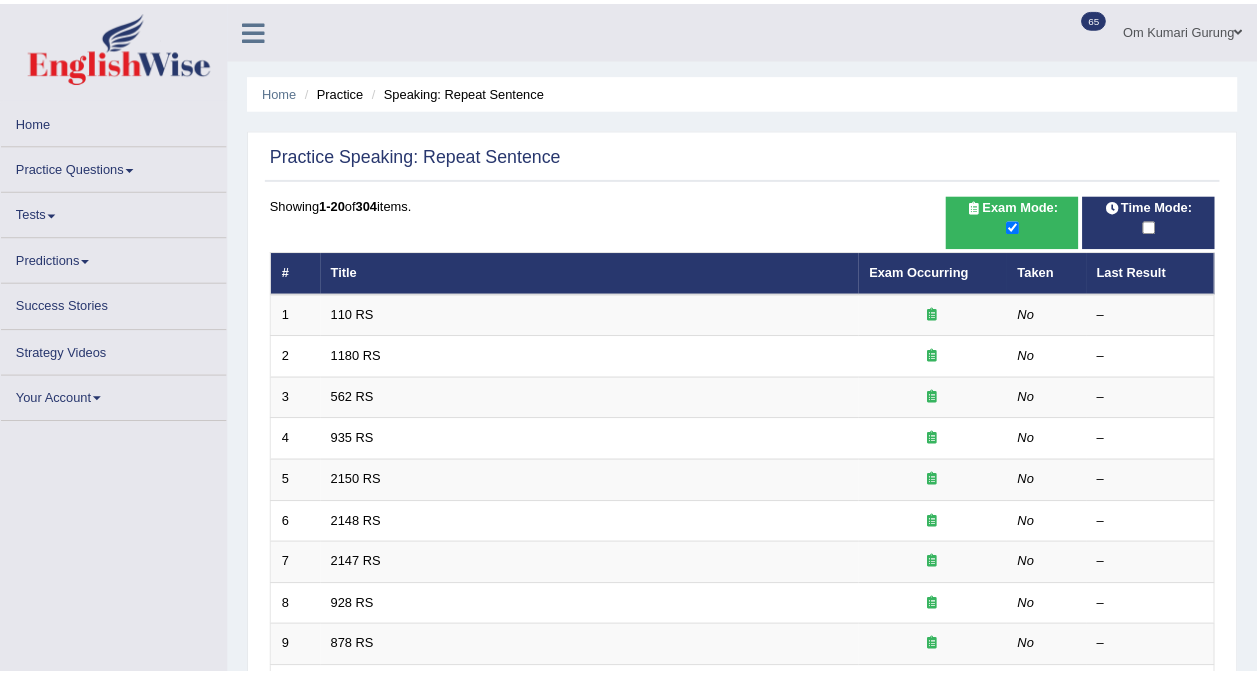 scroll, scrollTop: 0, scrollLeft: 0, axis: both 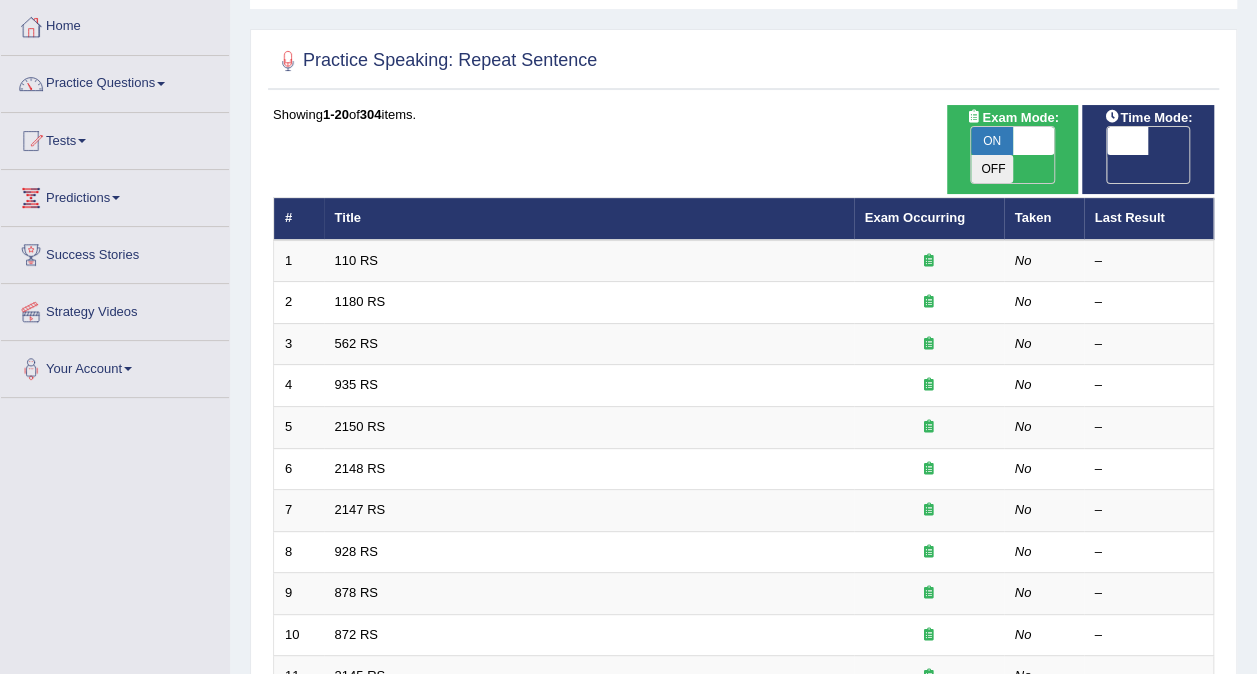 click on "Practice Questions" at bounding box center (115, 81) 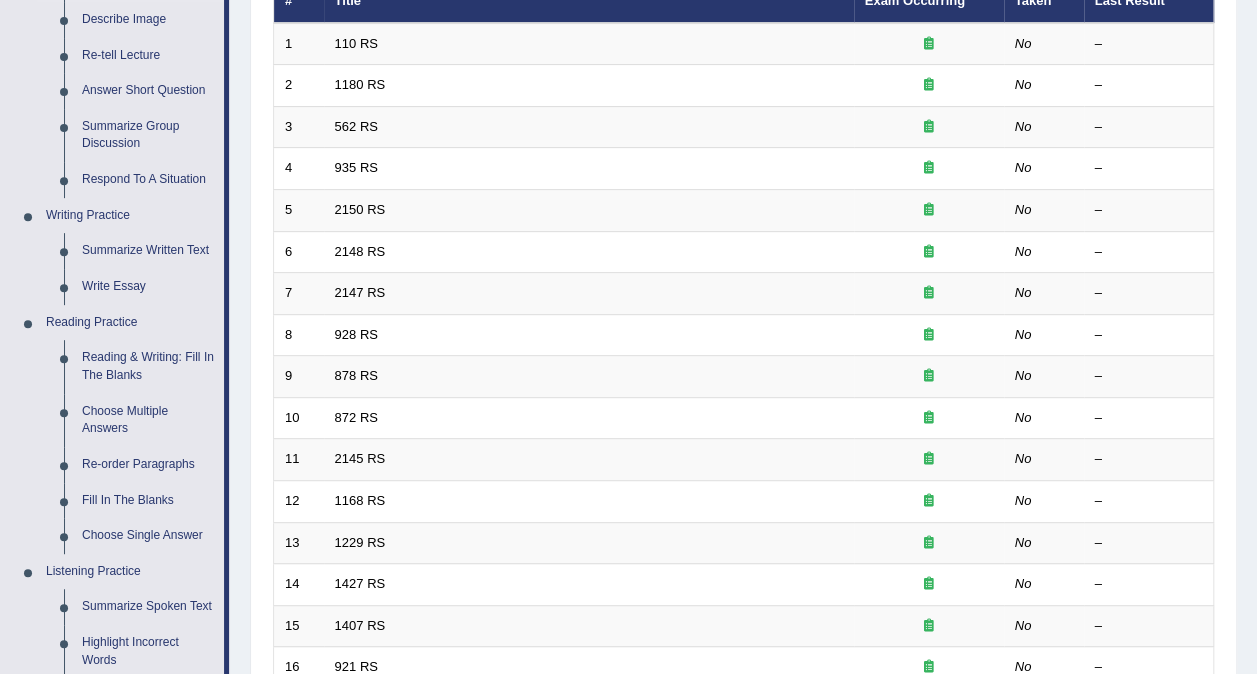 scroll, scrollTop: 318, scrollLeft: 0, axis: vertical 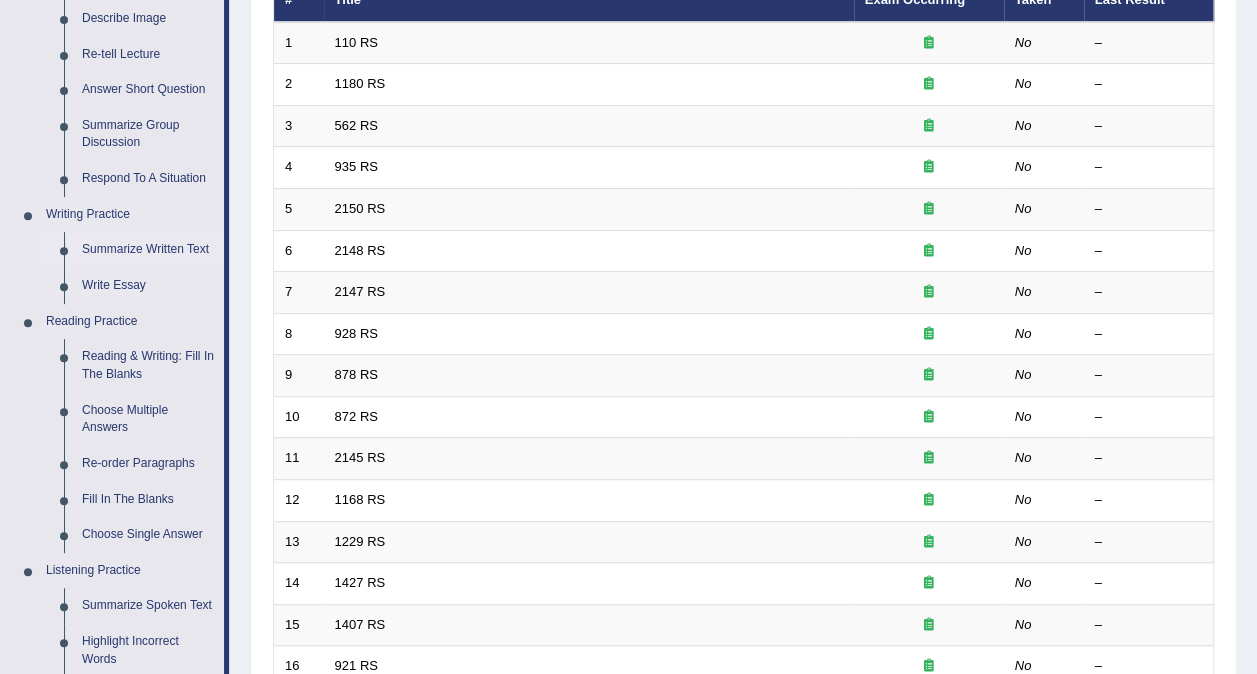 click on "Summarize Written Text" at bounding box center (148, 250) 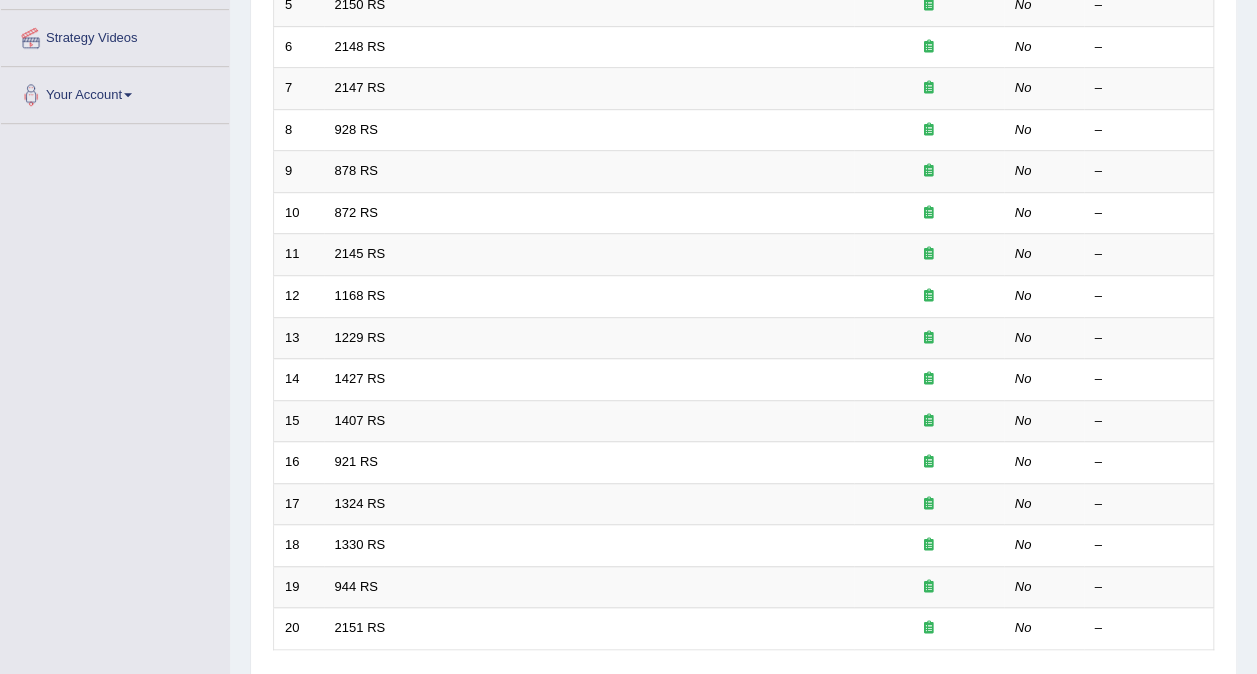 scroll, scrollTop: 887, scrollLeft: 0, axis: vertical 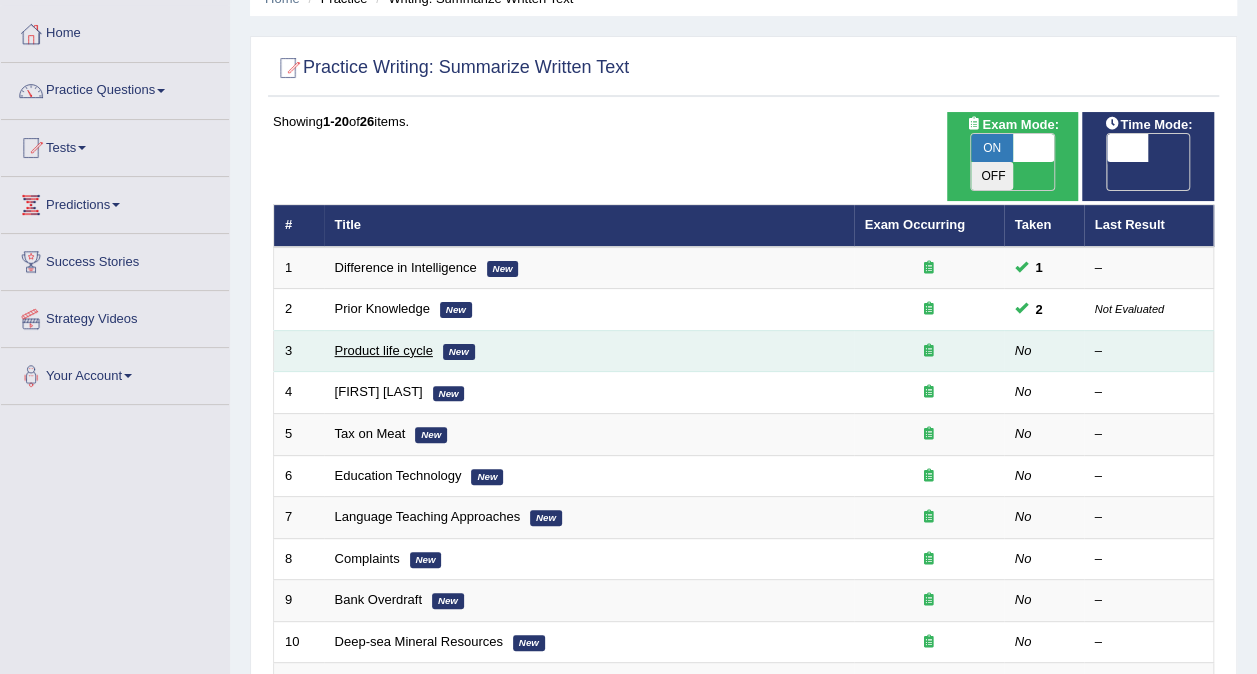 click on "Product life cycle" at bounding box center [384, 350] 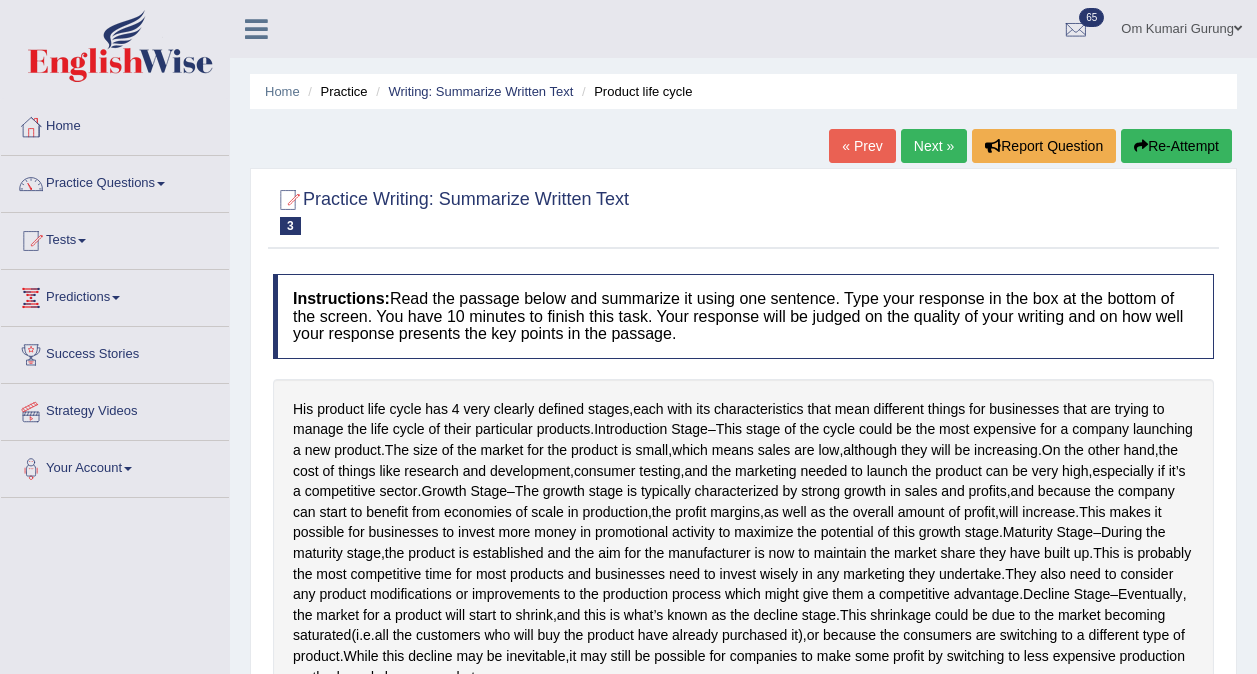 scroll, scrollTop: 0, scrollLeft: 0, axis: both 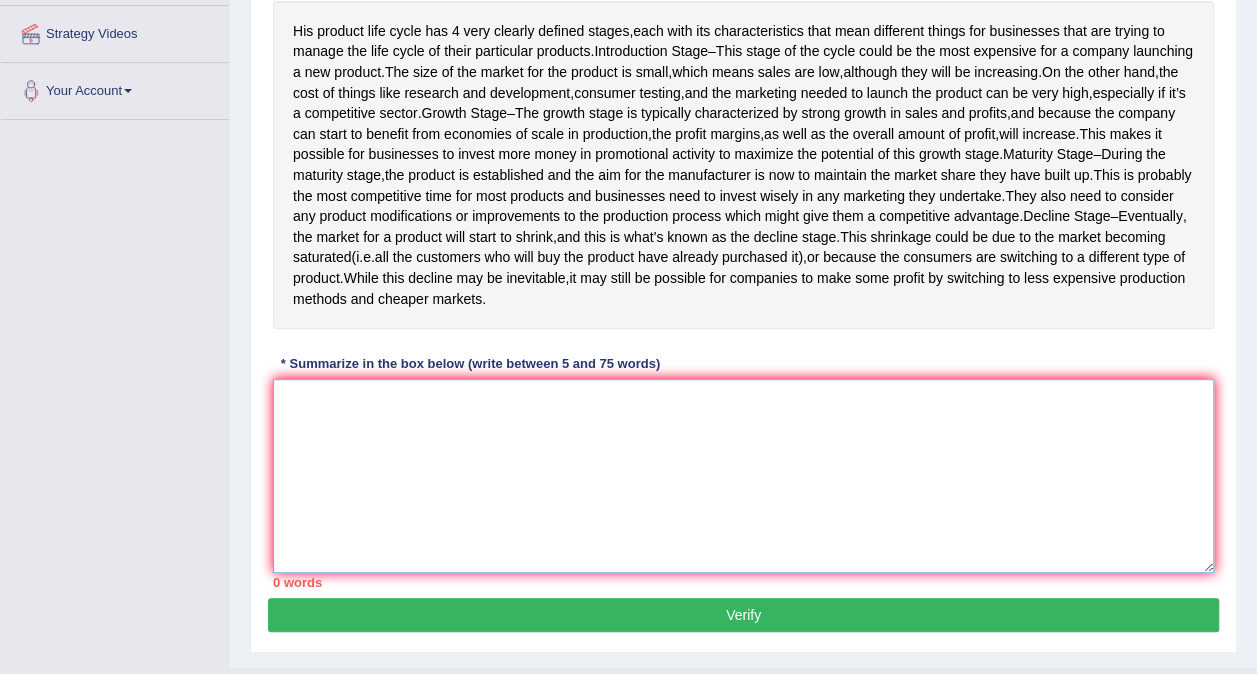 click at bounding box center (743, 476) 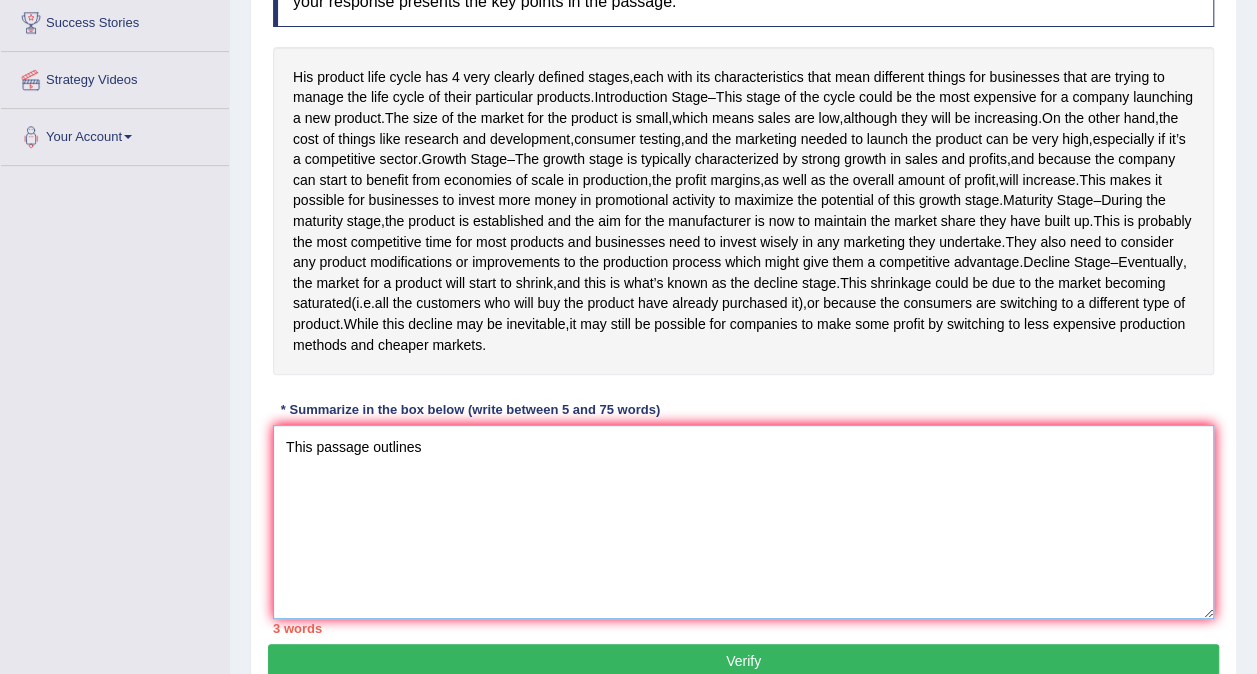 scroll, scrollTop: 333, scrollLeft: 0, axis: vertical 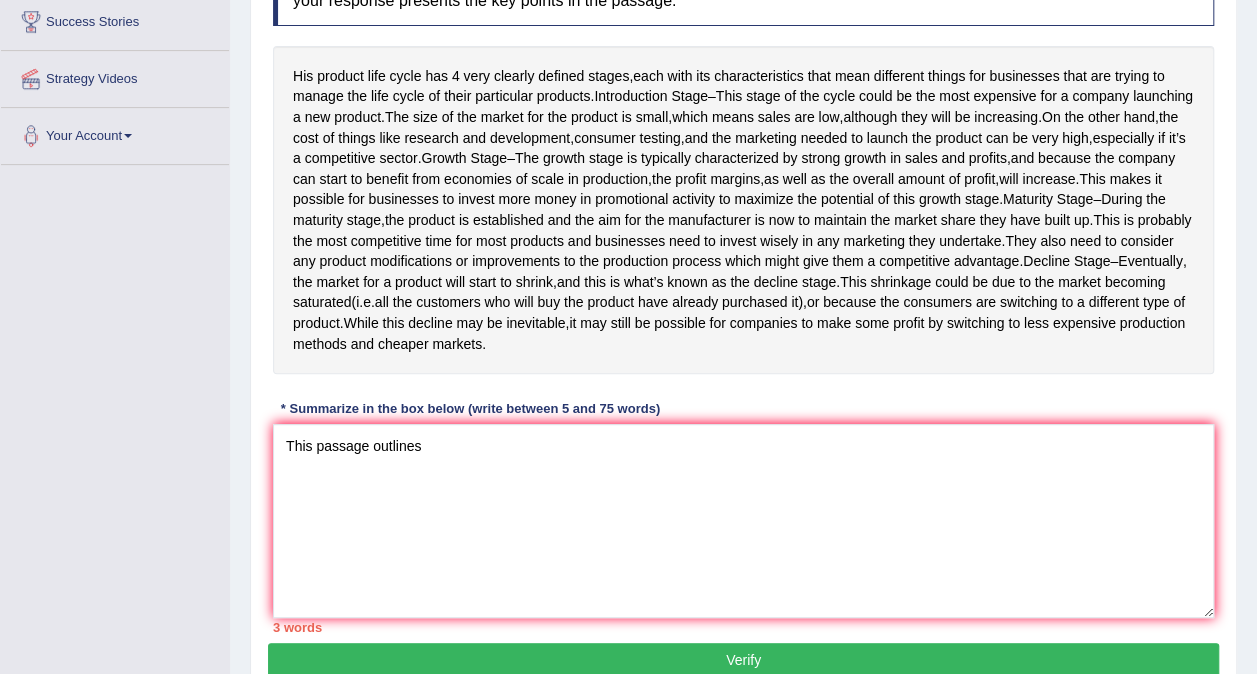 click on "Instructions:  Read the passage below and summarize it using one sentence. Type your response in the box at the bottom of the screen. You have 10 minutes to finish this task. Your response will be judged on the quality of your writing and on how well your response presents the key points in the passage.
His   product   life   cycle   has   4   very   clearly   defined   stages ,  each   with   its   characteristics   that   mean   different   things   for   businesses   that   are   trying   to   manage   the   life   cycle   of   their   particular   products .
Introduction   Stage  –  This   stage   of   the   cycle   could   be   the   most   expensive   for   a   company   launching   a   new   product .  The   size   of   the   market   for   the   product   is   small ,  which   means   sales   are   low ,  although   they   will   be   increasing .  On   the   other   hand ,  the   cost   of   things   like   research   and   development ,  consumer   testing ,  and   the   marketing" at bounding box center [743, 287] 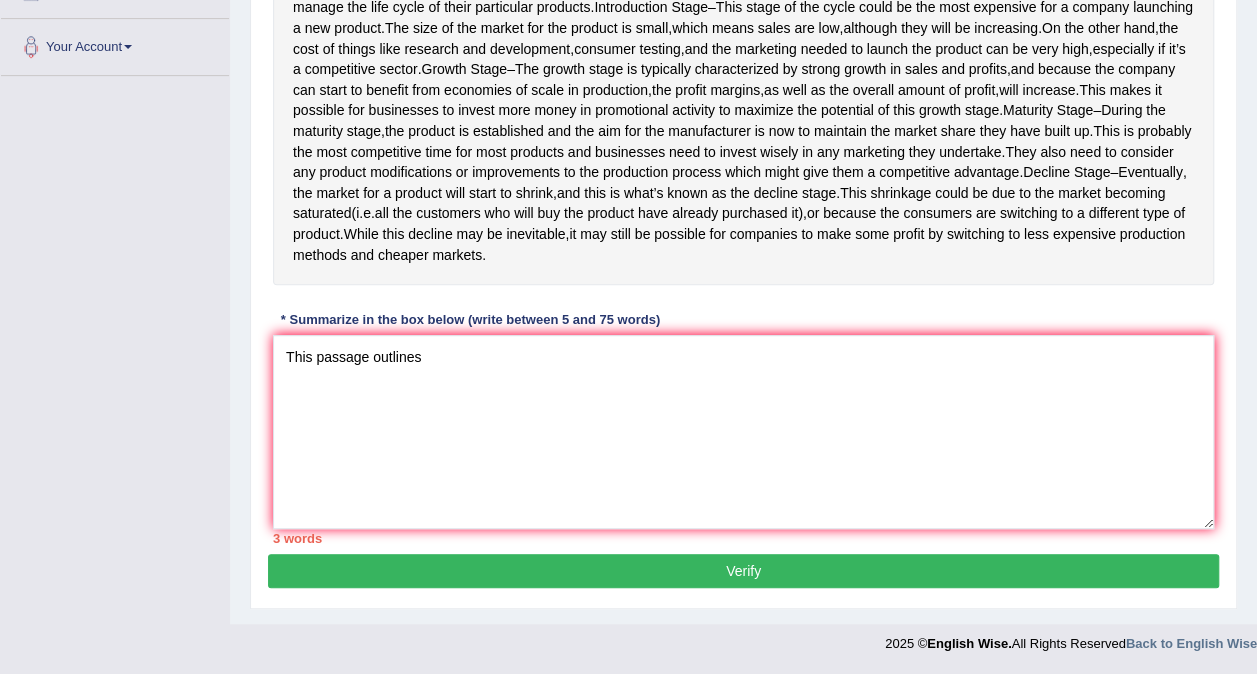 scroll, scrollTop: 460, scrollLeft: 0, axis: vertical 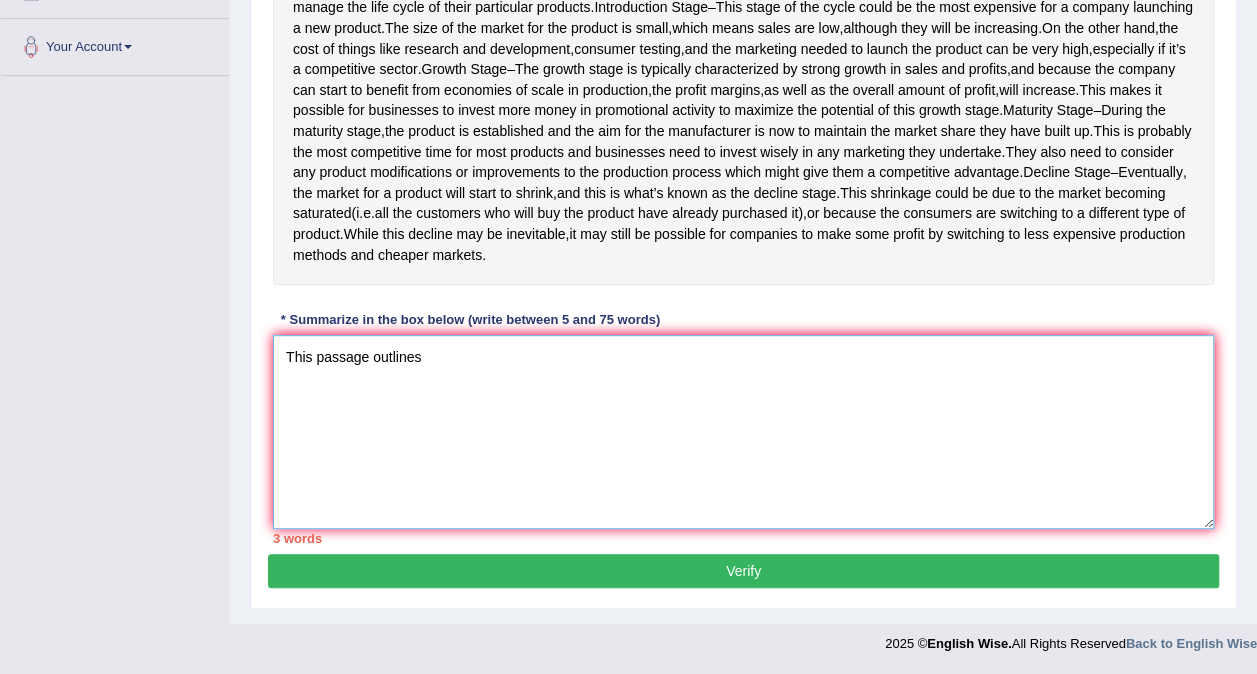 click on "This passage outlines" at bounding box center [743, 432] 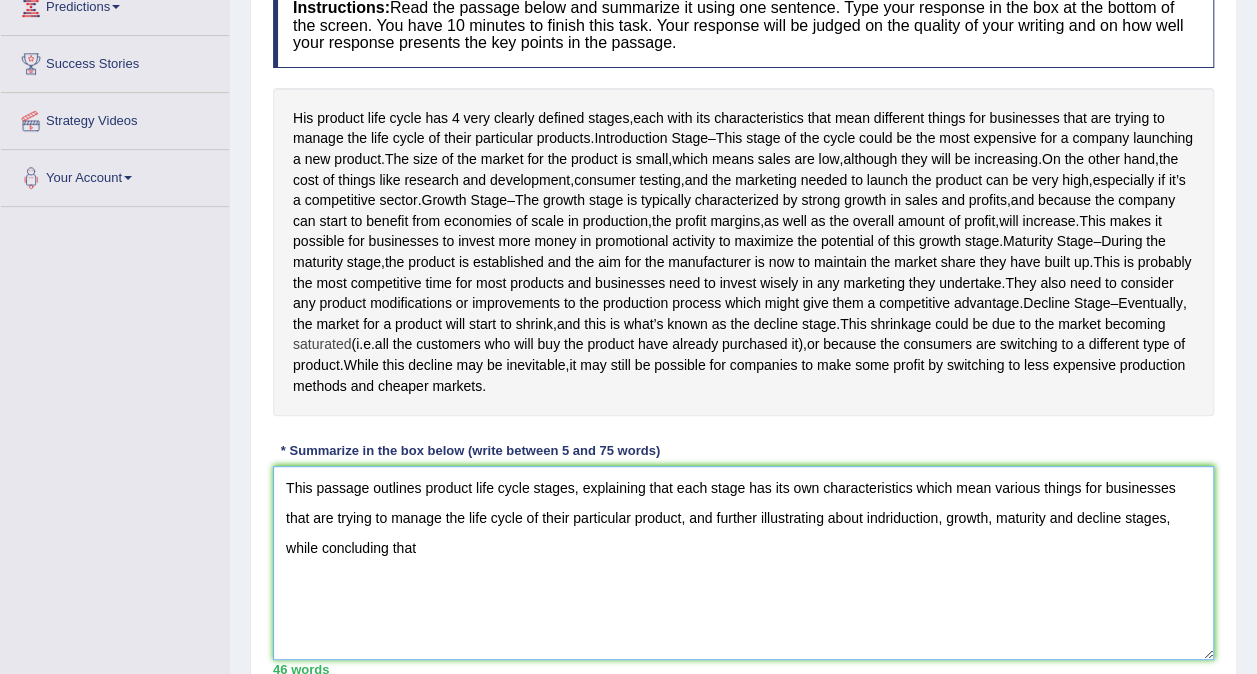 scroll, scrollTop: 295, scrollLeft: 0, axis: vertical 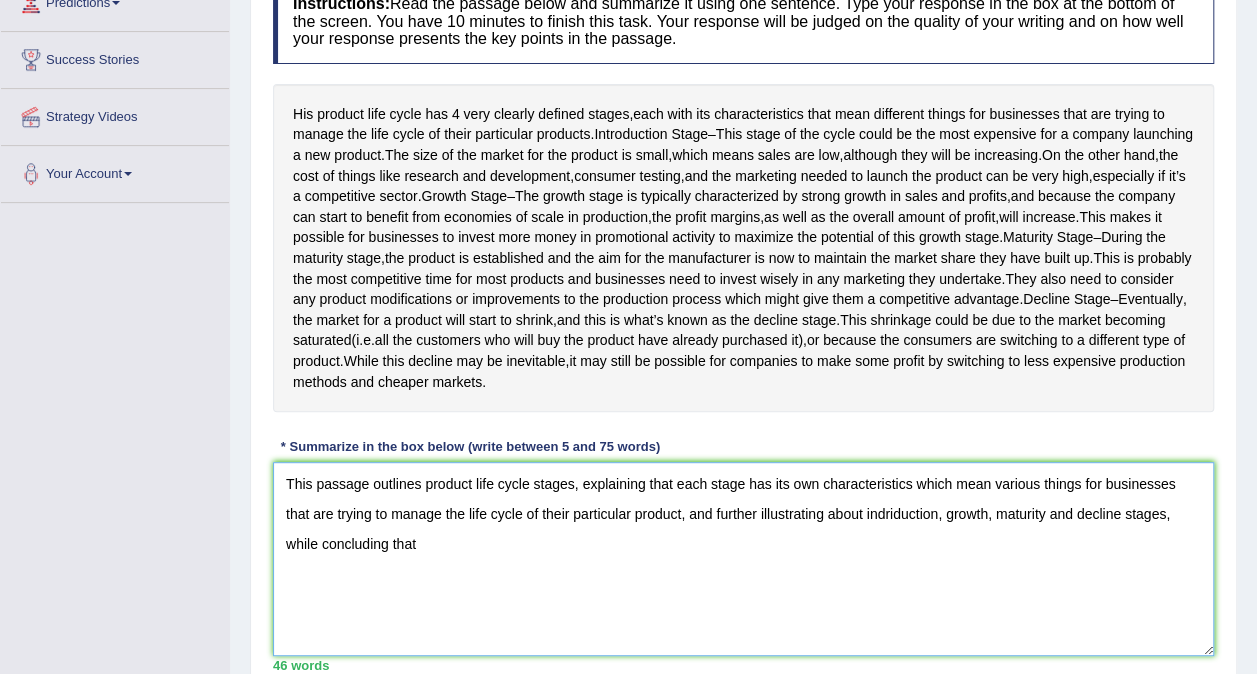 click on "This passage outlines product life cycle stages, explaining that each stage has its own characteristics which mean various things for businesses that are trying to manage the life cycle of their particular product, and further illustrating about indriduction, growth, maturity and decline stages, while concluding that" at bounding box center [743, 559] 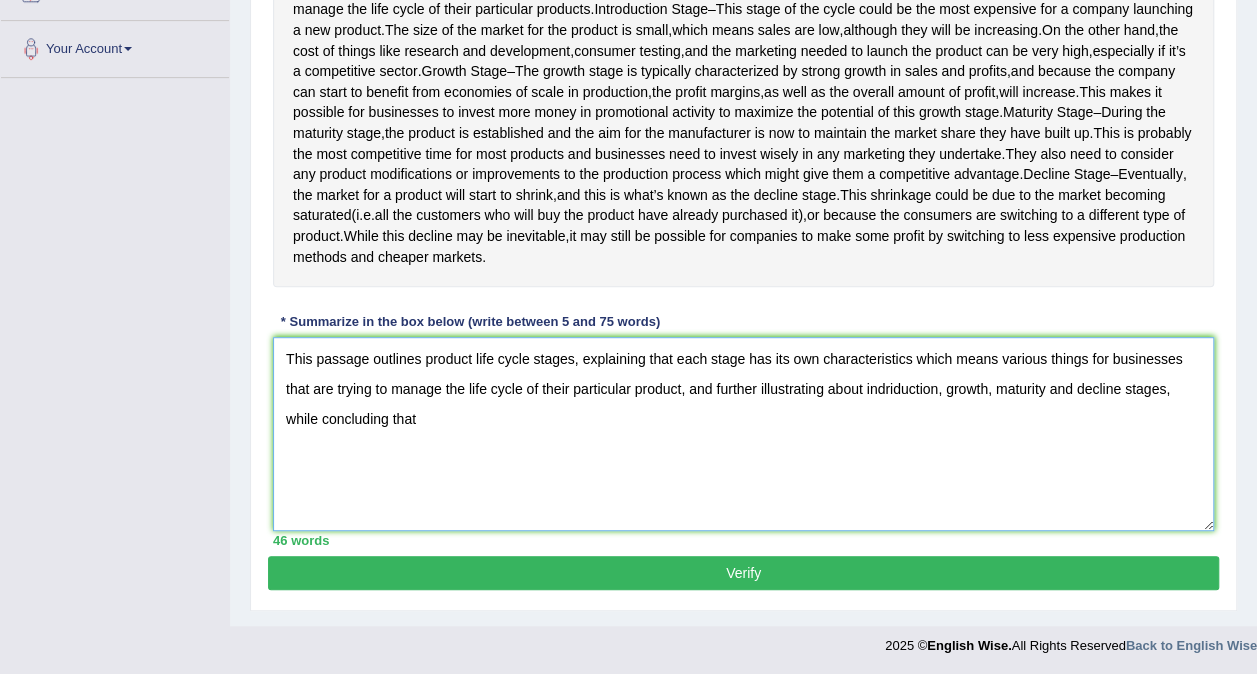 scroll, scrollTop: 421, scrollLeft: 0, axis: vertical 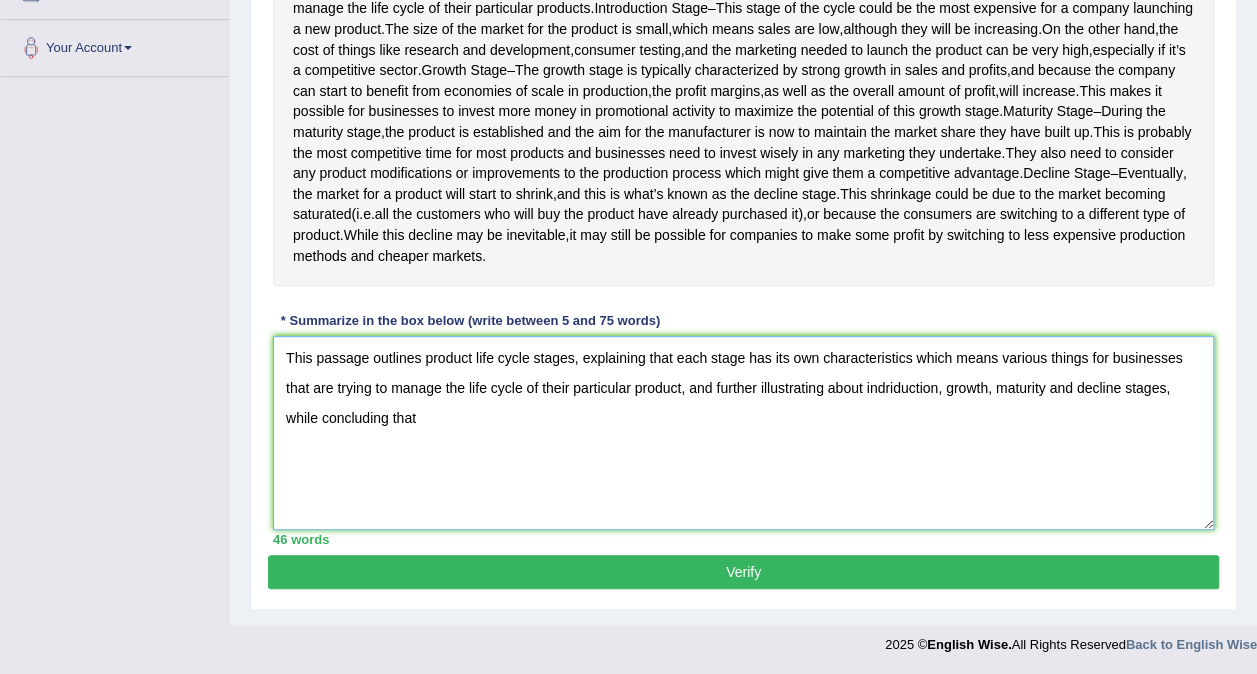 click on "This passage outlines product life cycle stages, explaining that each stage has its own characteristics which means various things for businesses that are trying to manage the life cycle of their particular product, and further illustrating about indriduction, growth, maturity and decline stages, while concluding that" at bounding box center (743, 433) 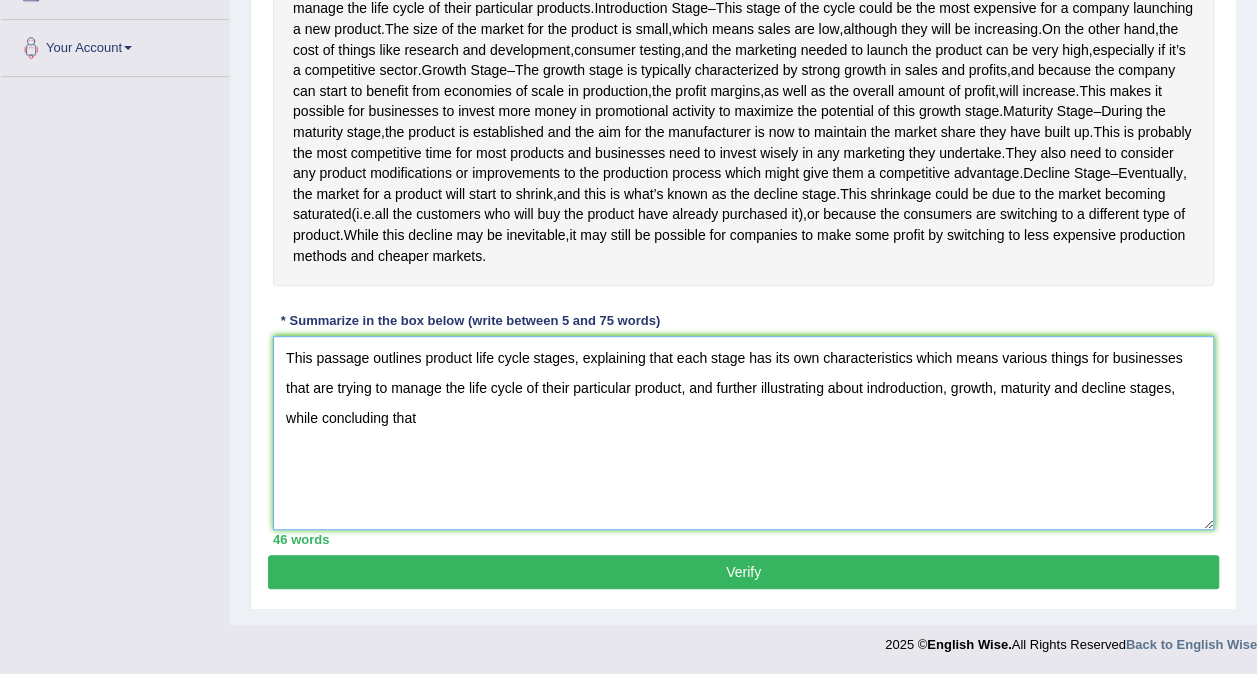 click on "This passage outlines product life cycle stages, explaining that each stage has its own characteristics which means various things for businesses that are trying to manage the life cycle of their particular product, and further illustrating about indroduction, growth, maturity and decline stages, while concluding that" at bounding box center (743, 433) 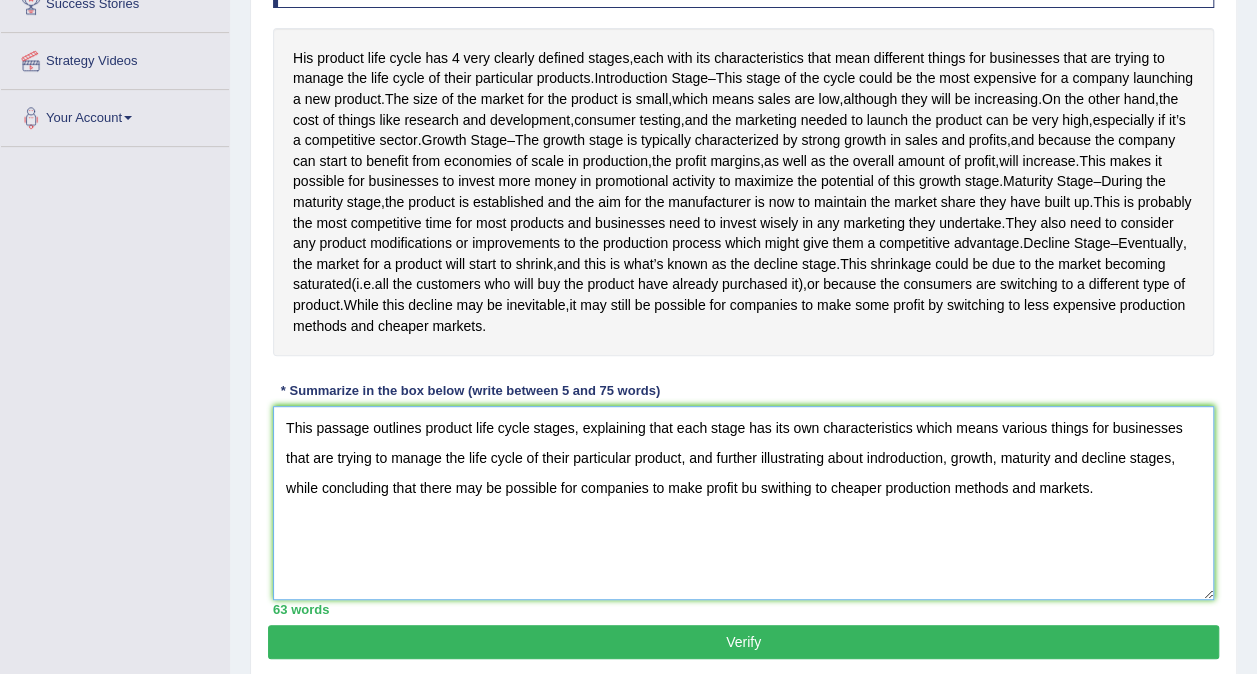 scroll, scrollTop: 352, scrollLeft: 0, axis: vertical 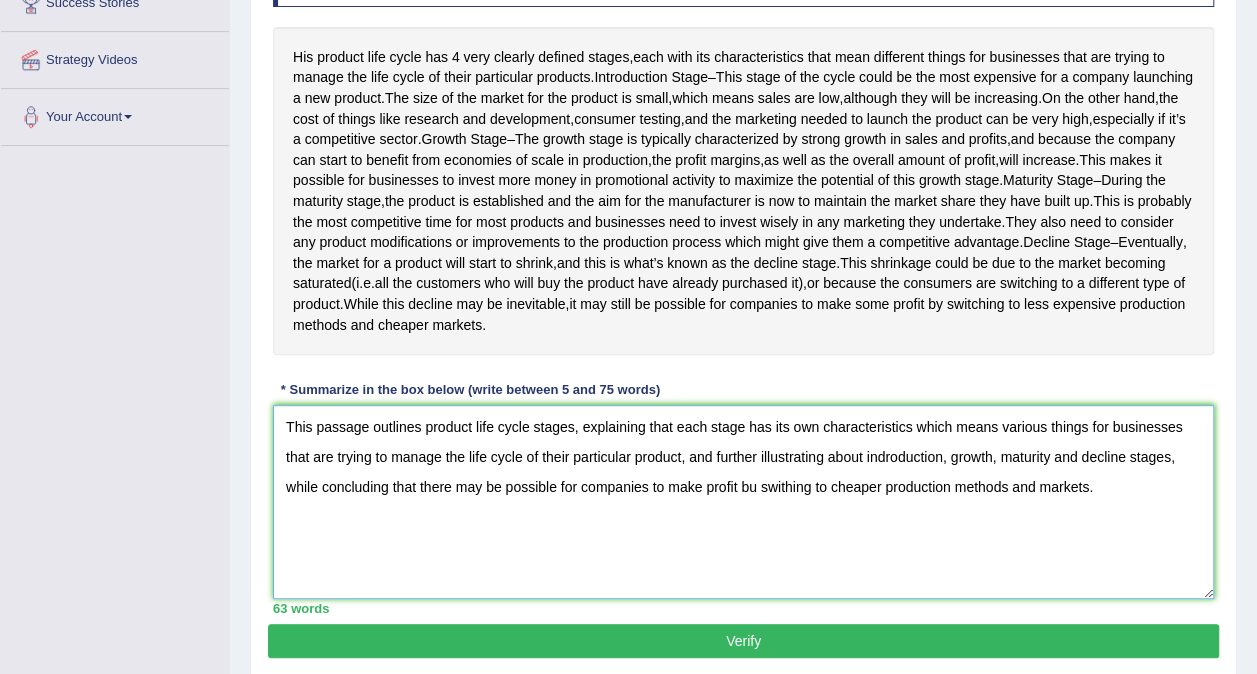 click on "This passage outlines product life cycle stages, explaining that each stage has its own characteristics which means various things for businesses that are trying to manage the life cycle of their particular product, and further illustrating about indroduction, growth, maturity and decline stages, while concluding that there may be possible for companies to make profit bu swithing to cheaper production methods and markets." at bounding box center (743, 502) 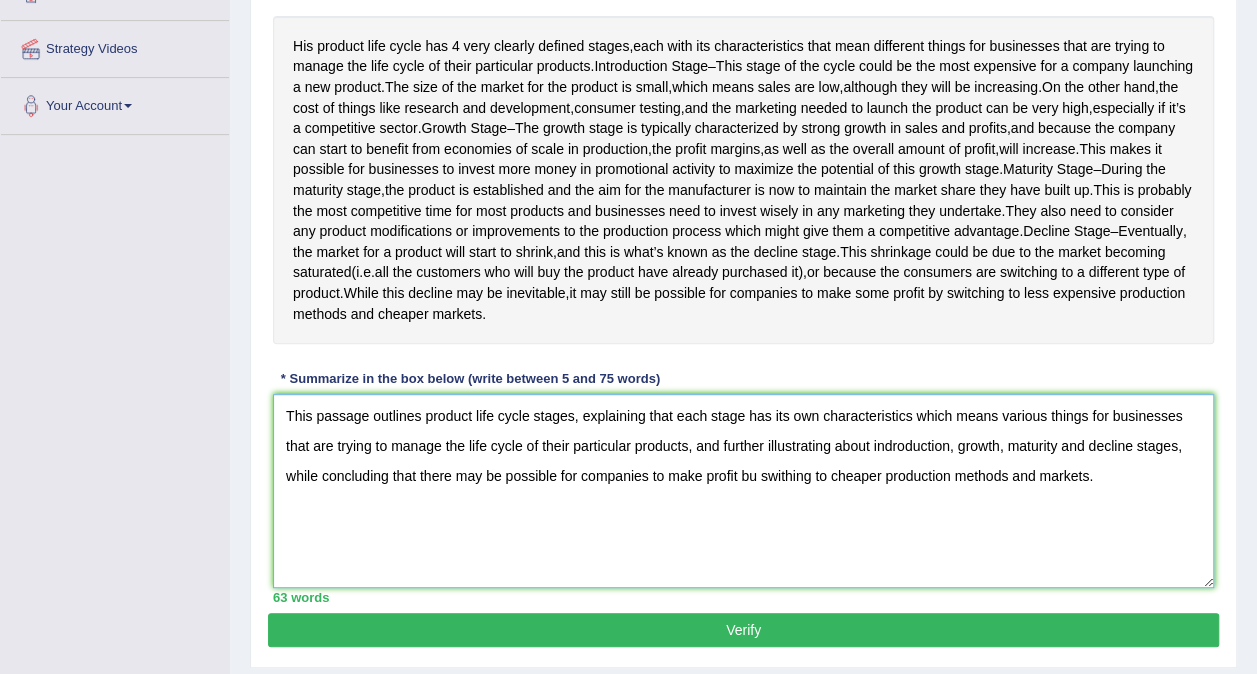 scroll, scrollTop: 364, scrollLeft: 0, axis: vertical 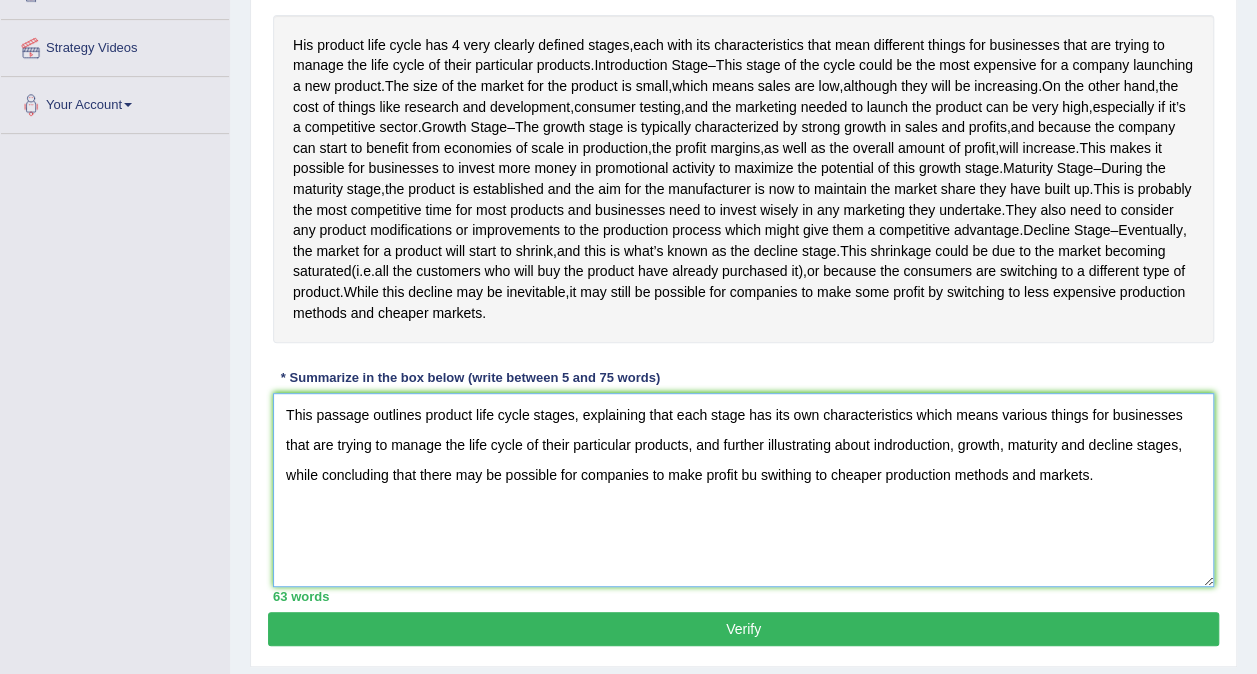 click on "This passage outlines product life cycle stages, explaining that each stage has its own characteristics which means various things for businesses that are trying to manage the life cycle of their particular products, and further illustrating about indroduction, growth, maturity and decline stages, while concluding that there may be possible for companies to make profit bu swithing to cheaper production methods and markets." at bounding box center (743, 490) 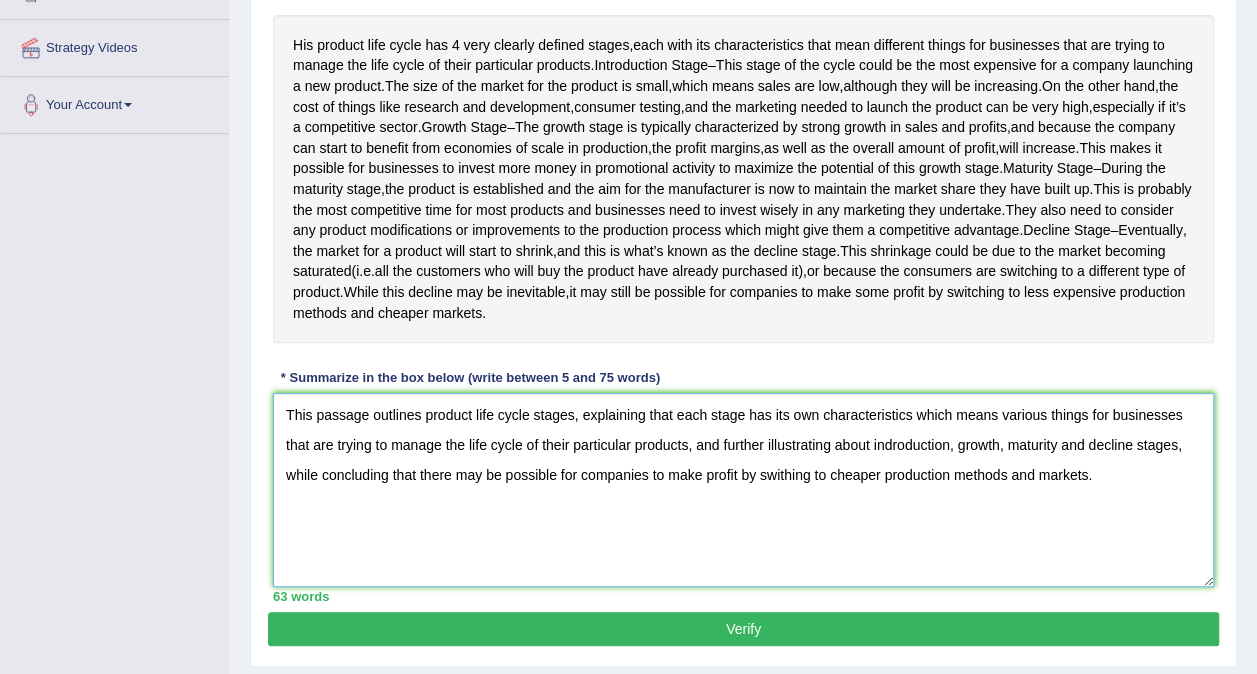 click on "This passage outlines product life cycle stages, explaining that each stage has its own characteristics which means various things for businesses that are trying to manage the life cycle of their particular products, and further illustrating about indroduction, growth, maturity and decline stages, while concluding that there may be possible for companies to make profit by swithing to cheaper production methods and markets." at bounding box center [743, 490] 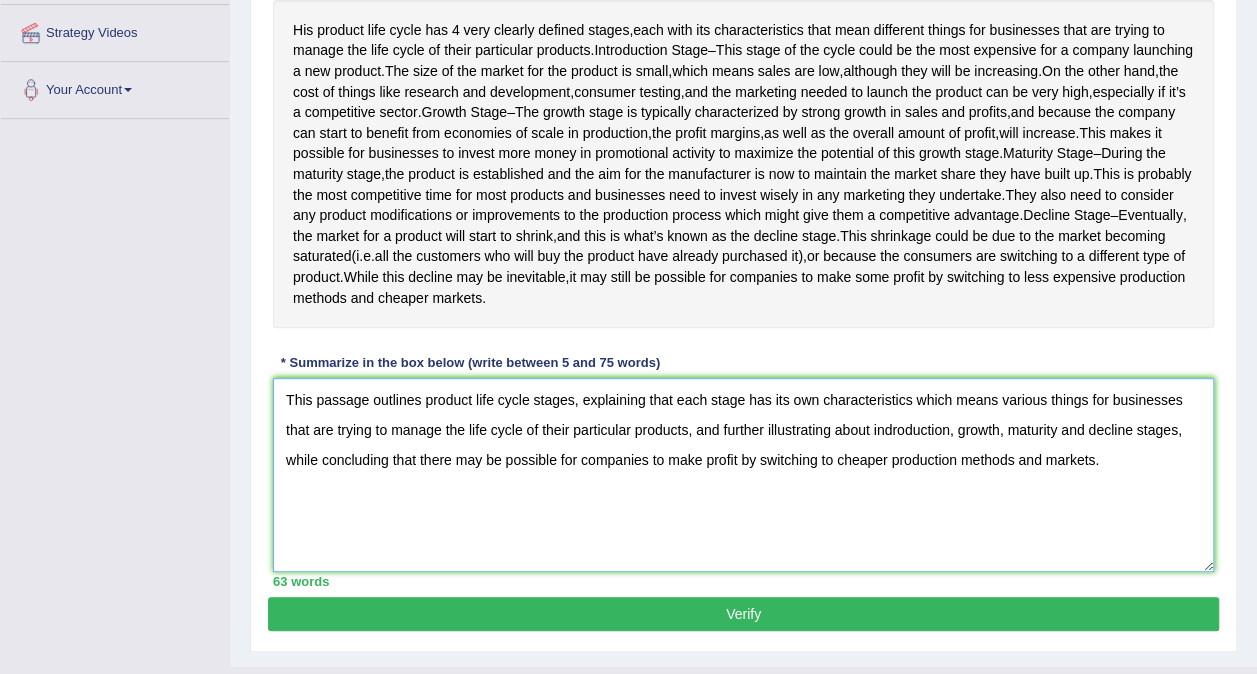 scroll, scrollTop: 380, scrollLeft: 0, axis: vertical 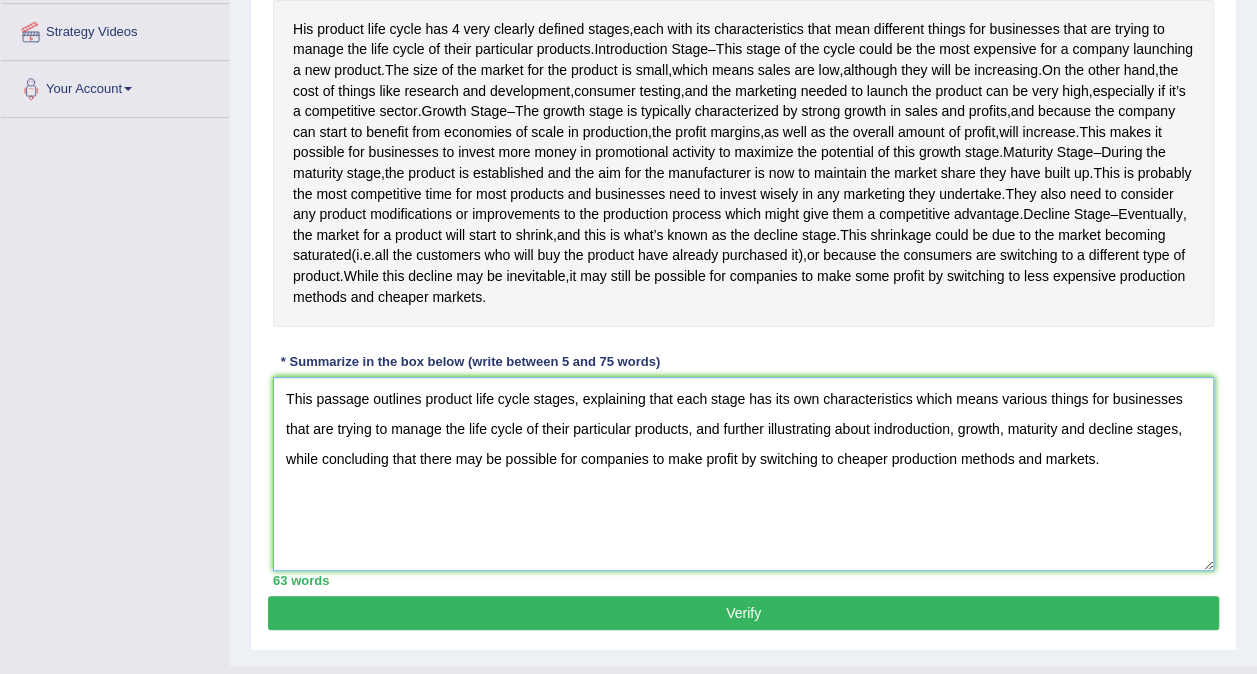type on "This passage outlines product life cycle stages, explaining that each stage has its own characteristics which means various things for businesses that are trying to manage the life cycle of their particular products, and further illustrating about indroduction, growth, maturity and decline stages, while concluding that there may be possible for companies to make profit by switching to cheaper production methods and markets." 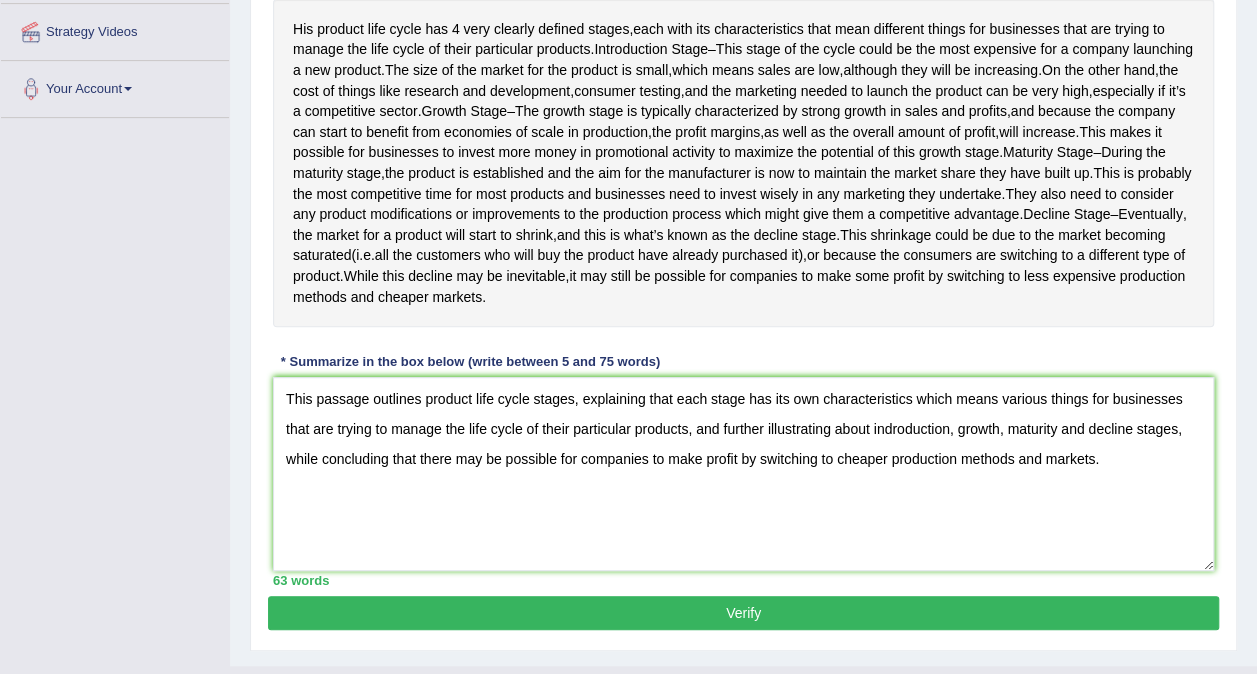 click on "Verify" at bounding box center [743, 613] 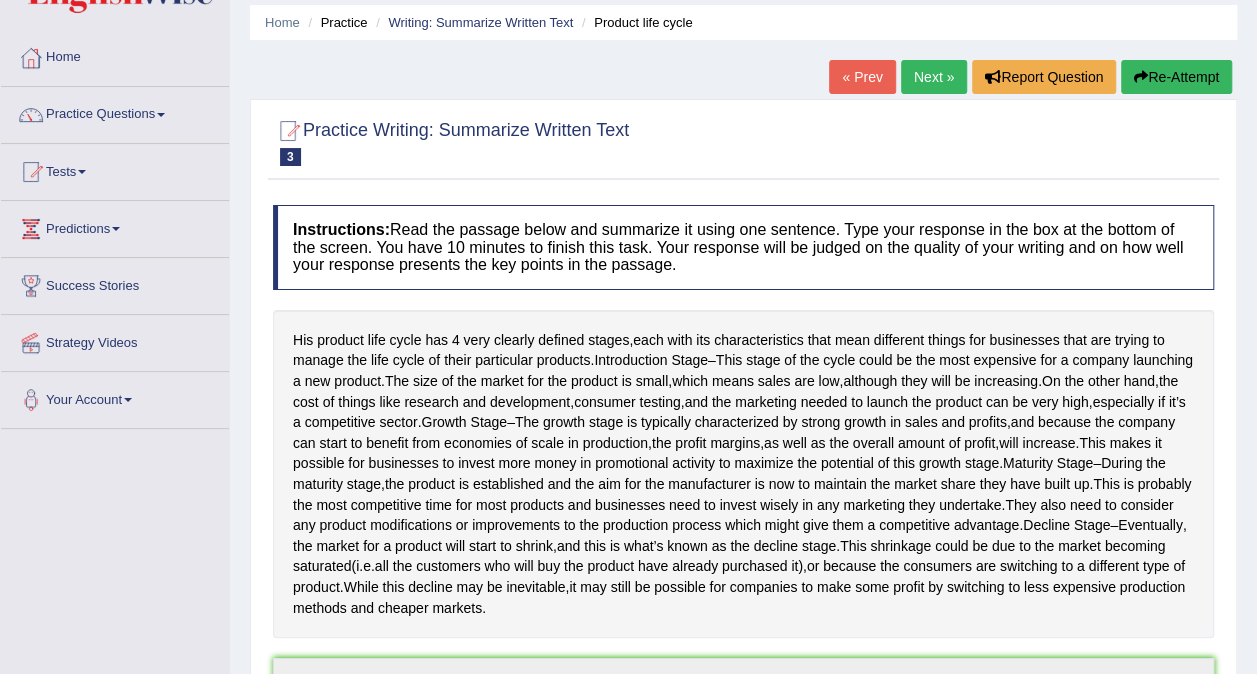 scroll, scrollTop: 0, scrollLeft: 0, axis: both 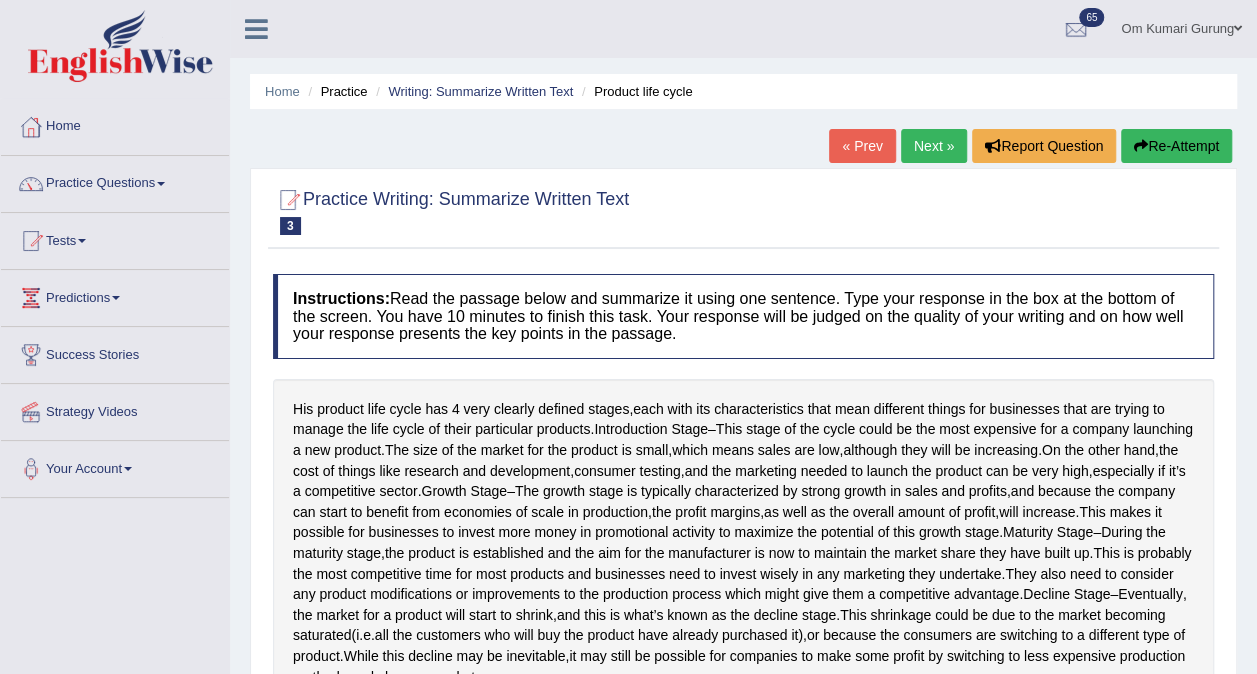 click on "Next »" at bounding box center [934, 146] 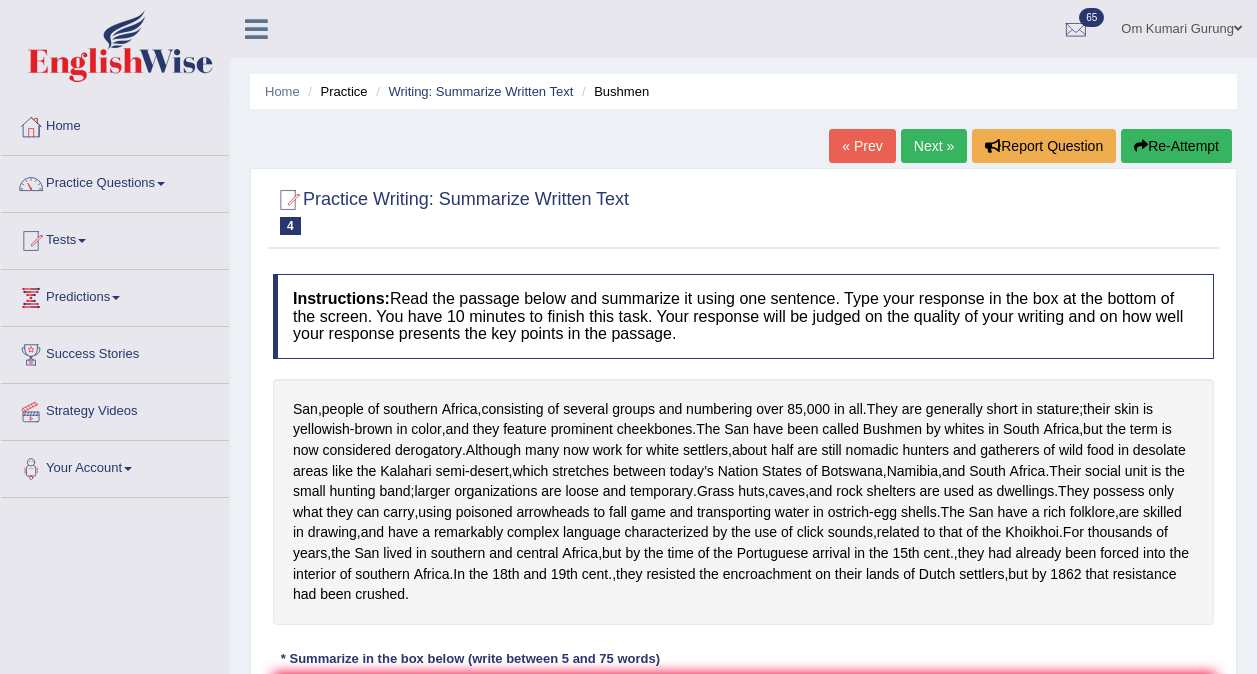scroll, scrollTop: 0, scrollLeft: 0, axis: both 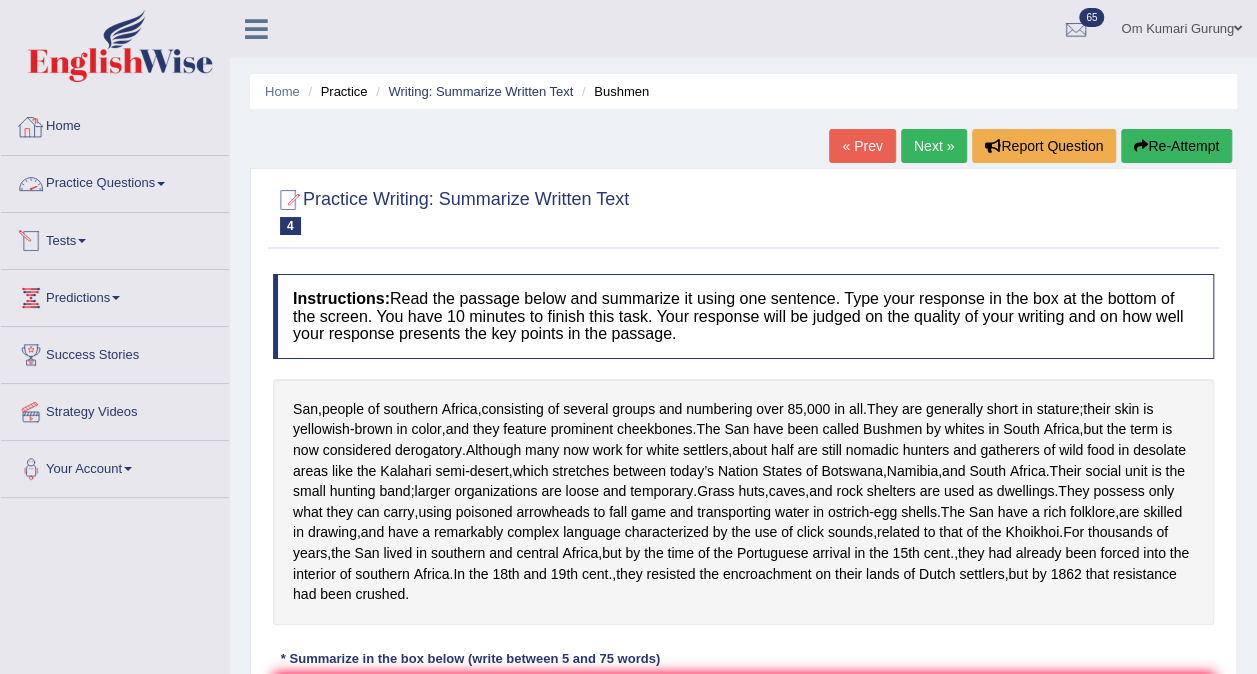 click on "Practice Questions" at bounding box center [115, 181] 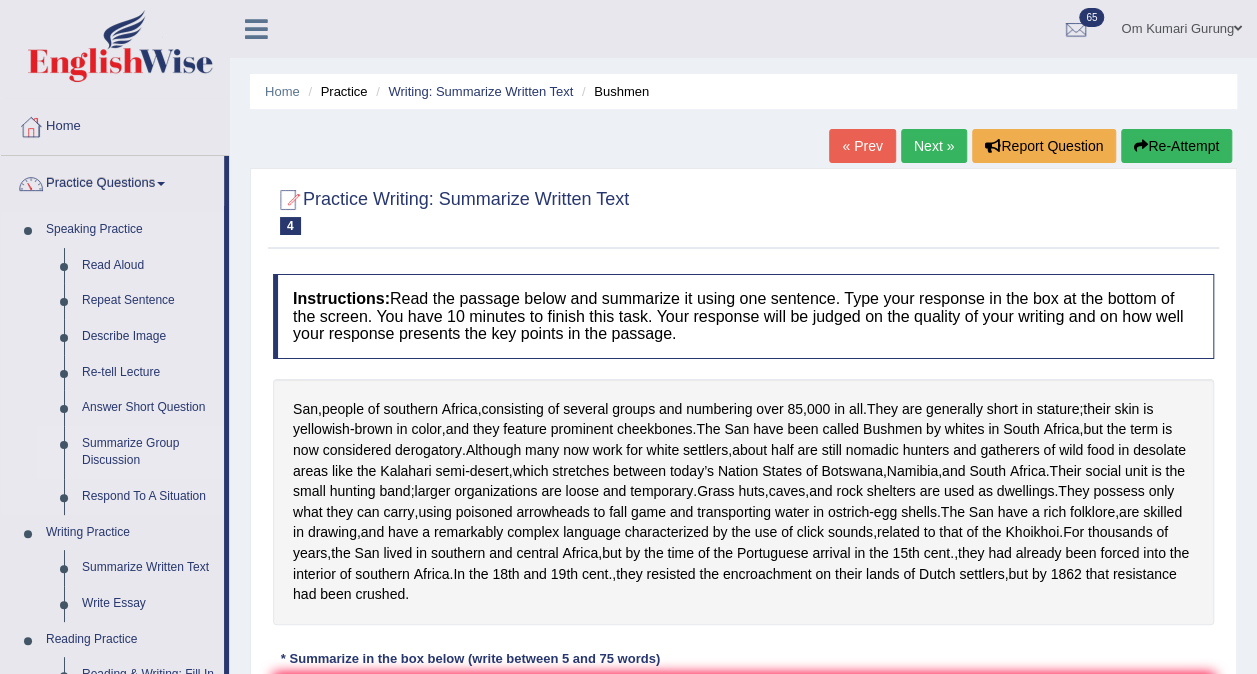 scroll, scrollTop: 104, scrollLeft: 0, axis: vertical 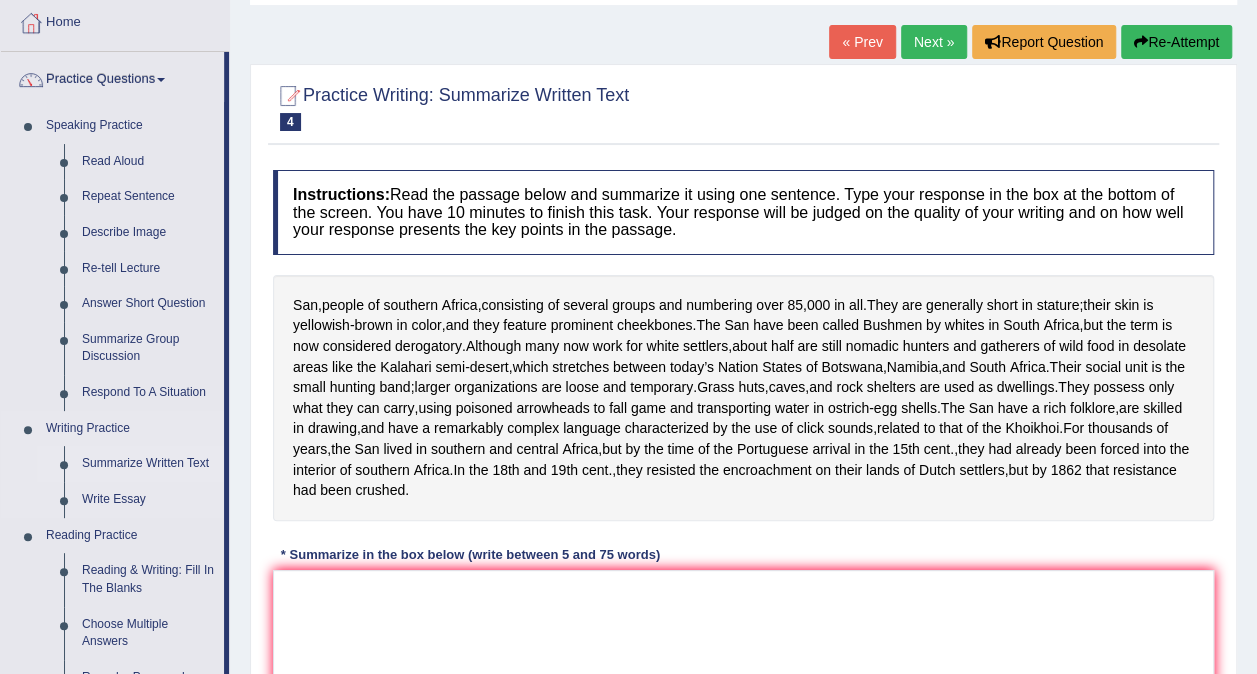 click on "Summarize Written Text" at bounding box center [148, 464] 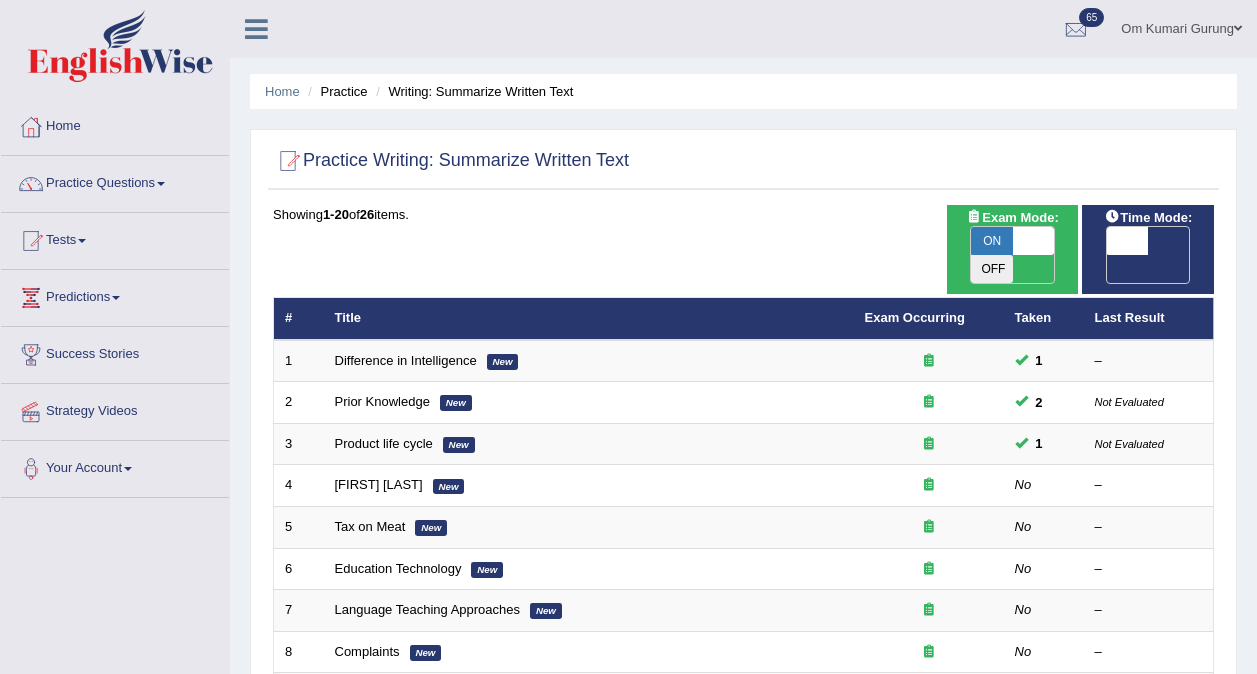scroll, scrollTop: 0, scrollLeft: 0, axis: both 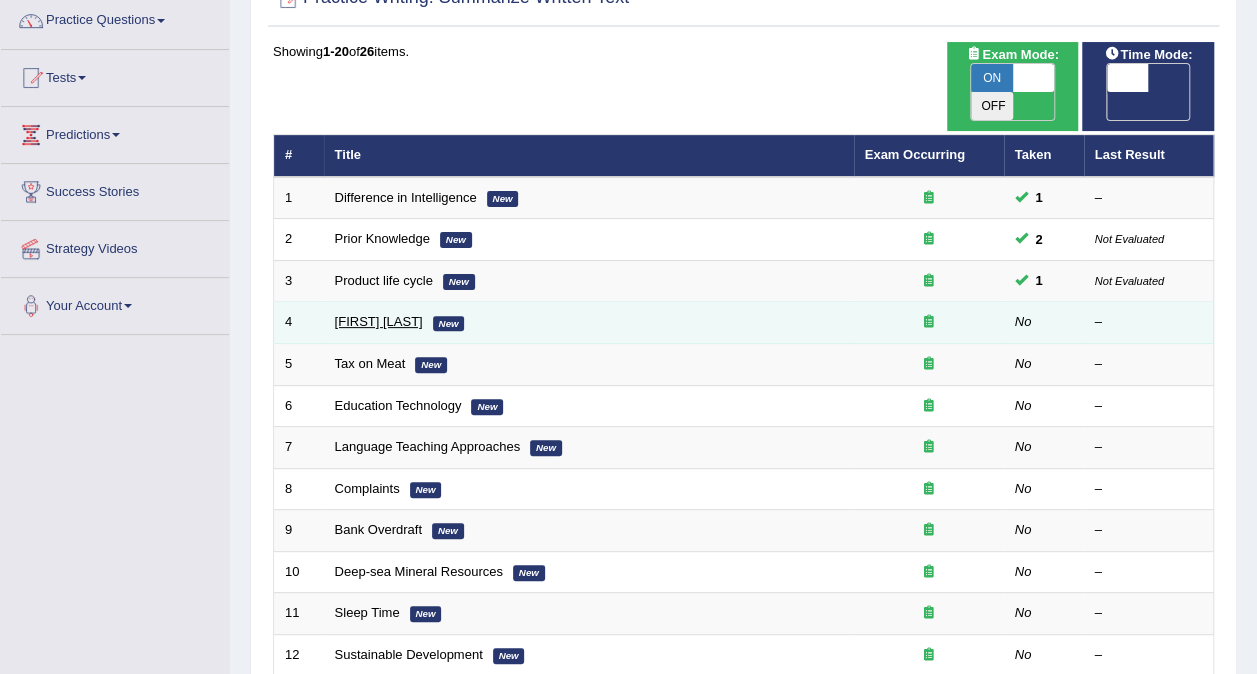 click on "[FIRST] [LAST]" at bounding box center [379, 321] 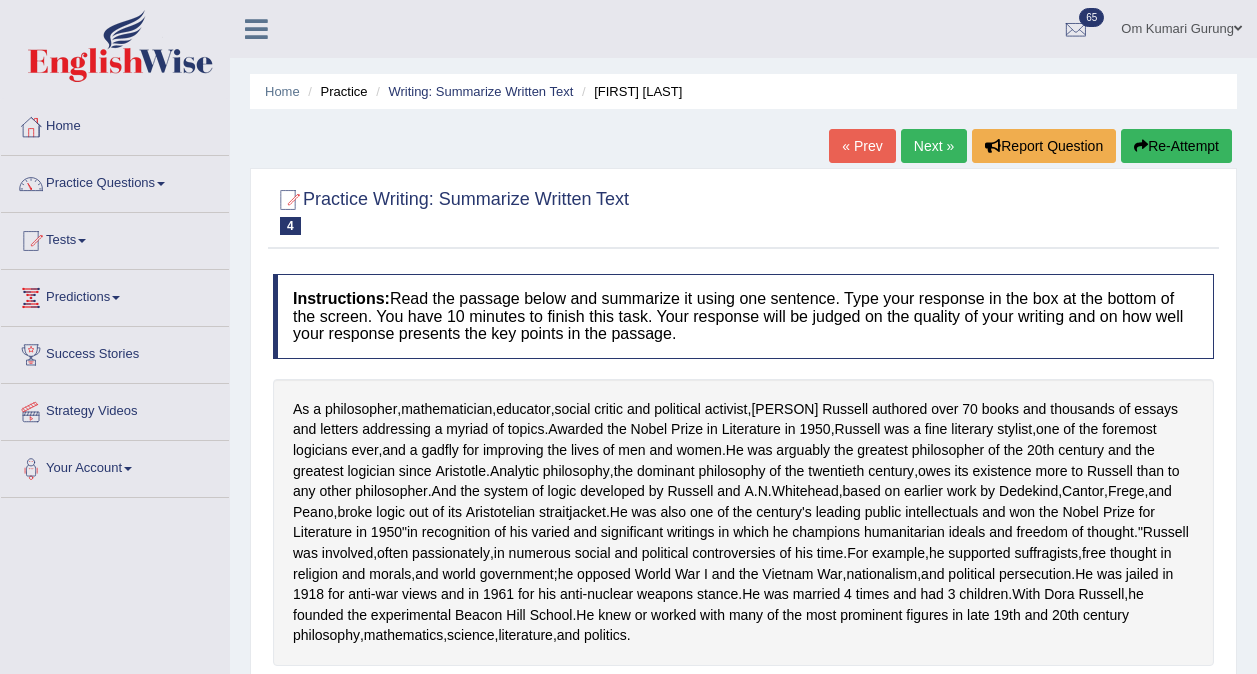 scroll, scrollTop: 0, scrollLeft: 0, axis: both 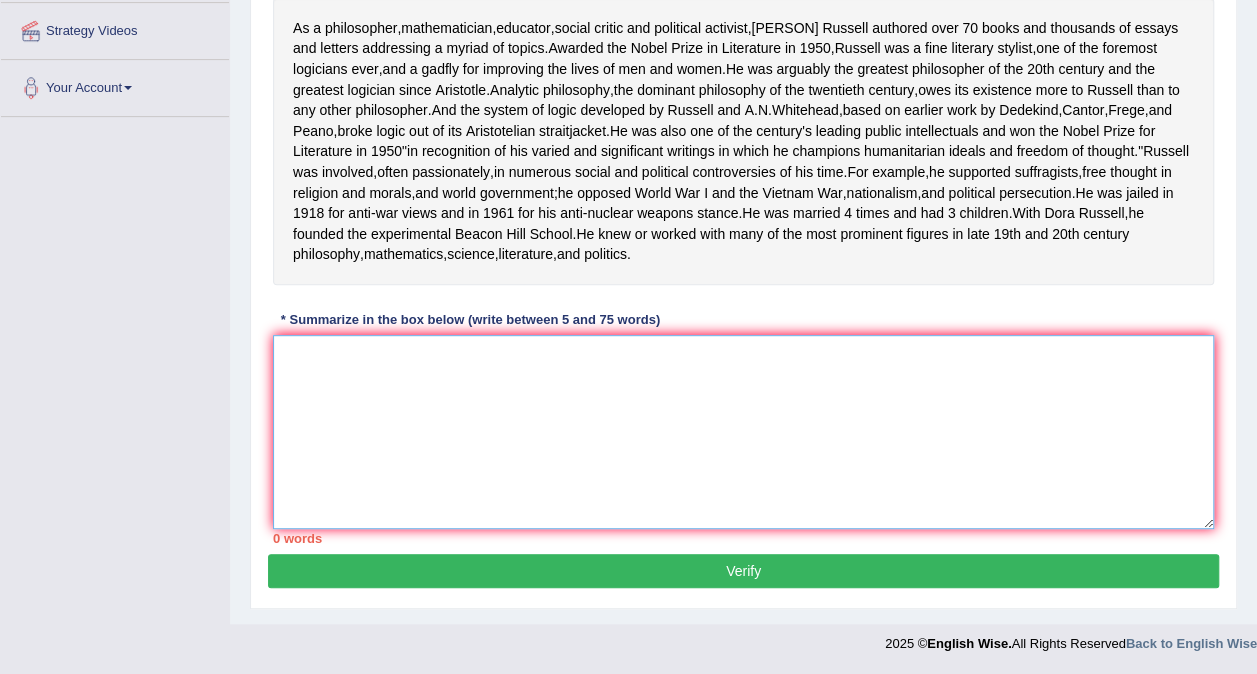 click at bounding box center (743, 432) 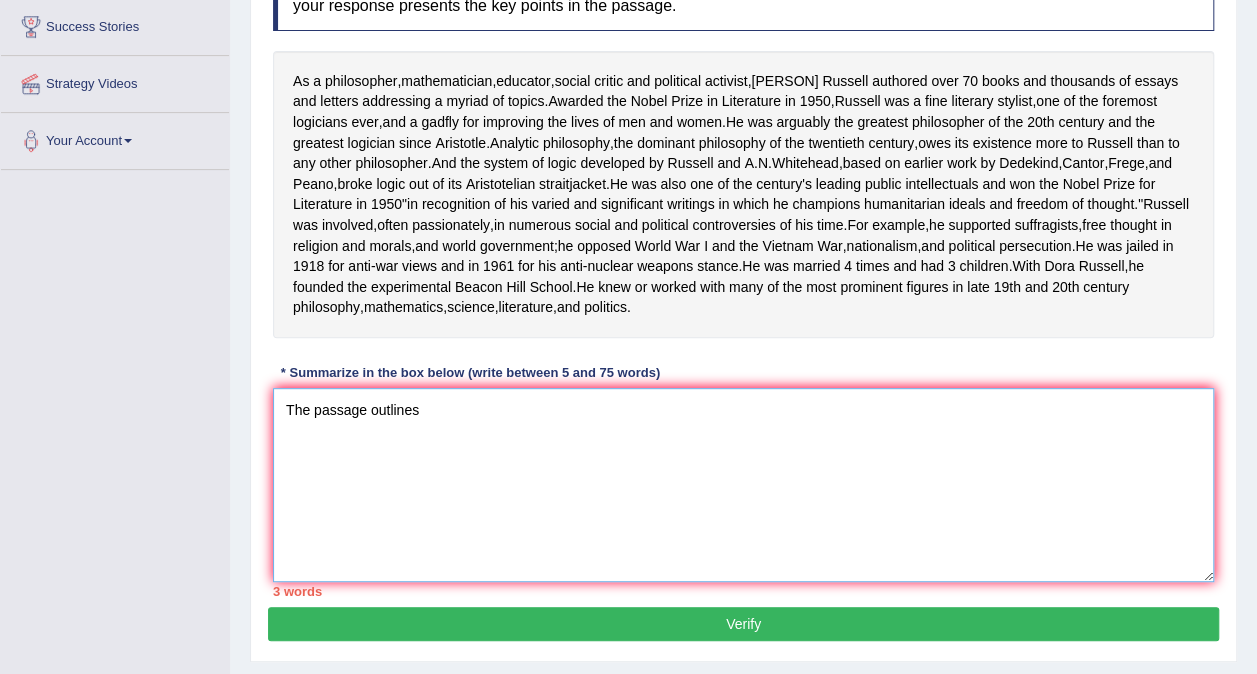 scroll, scrollTop: 329, scrollLeft: 0, axis: vertical 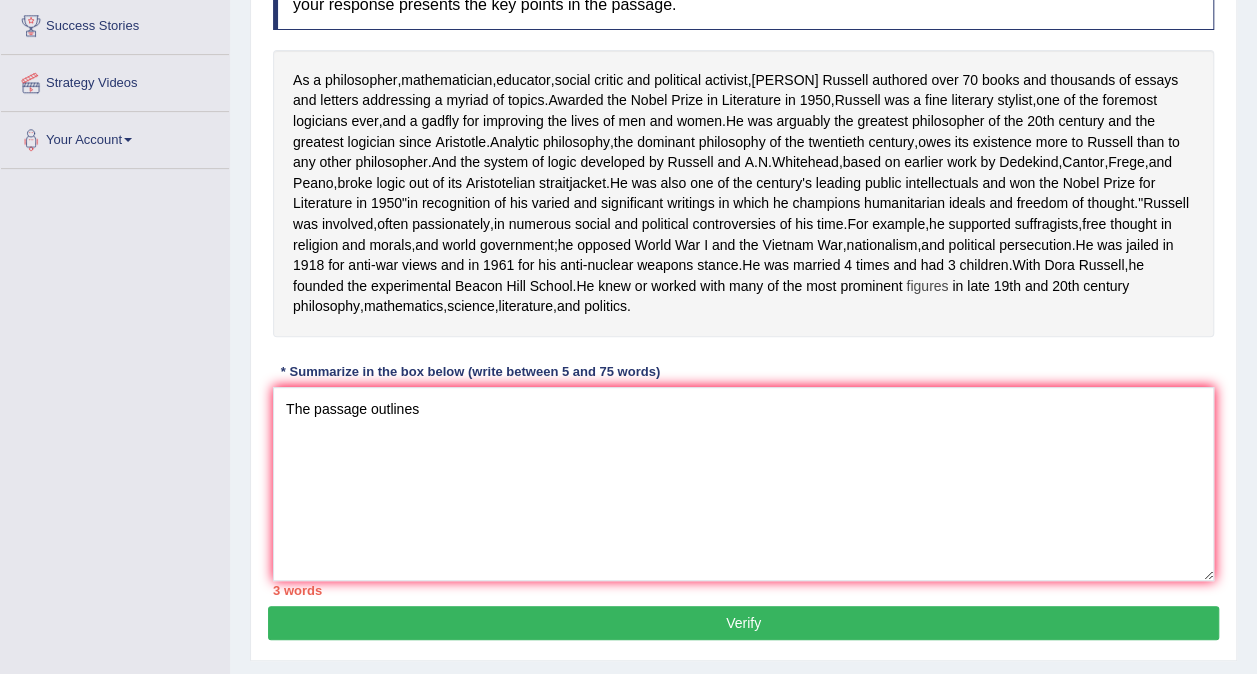click on "figures" at bounding box center (927, 286) 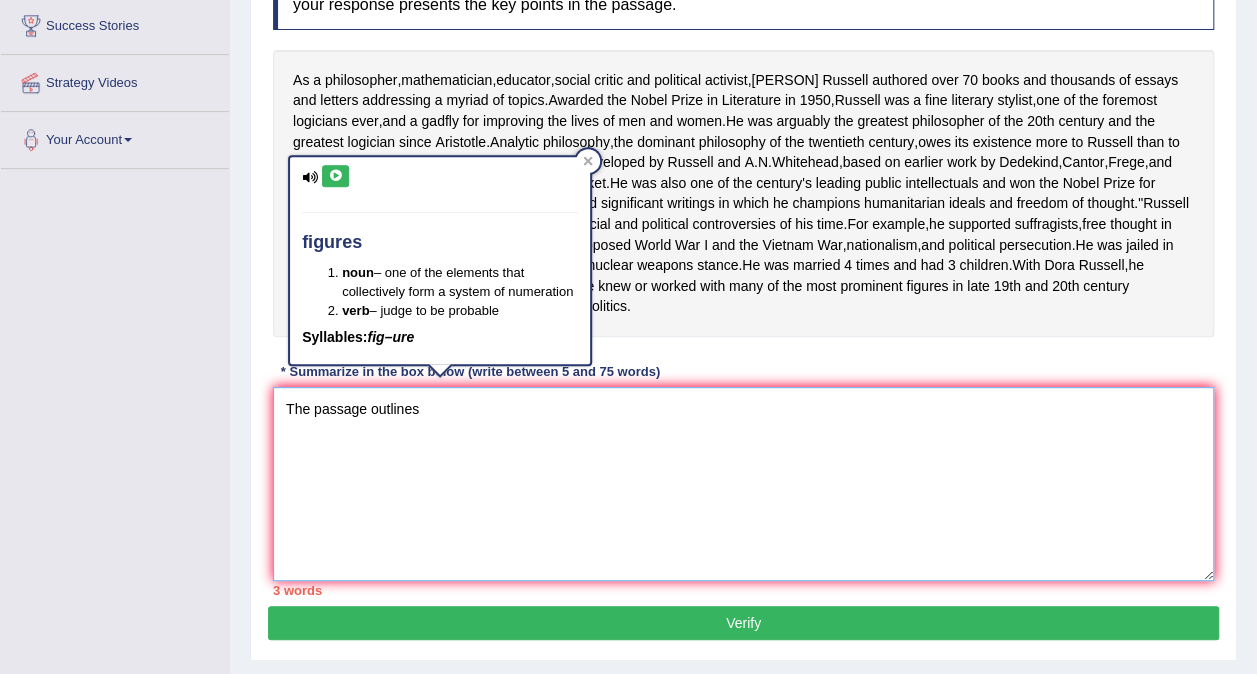 click on "The passage outlines" at bounding box center (743, 484) 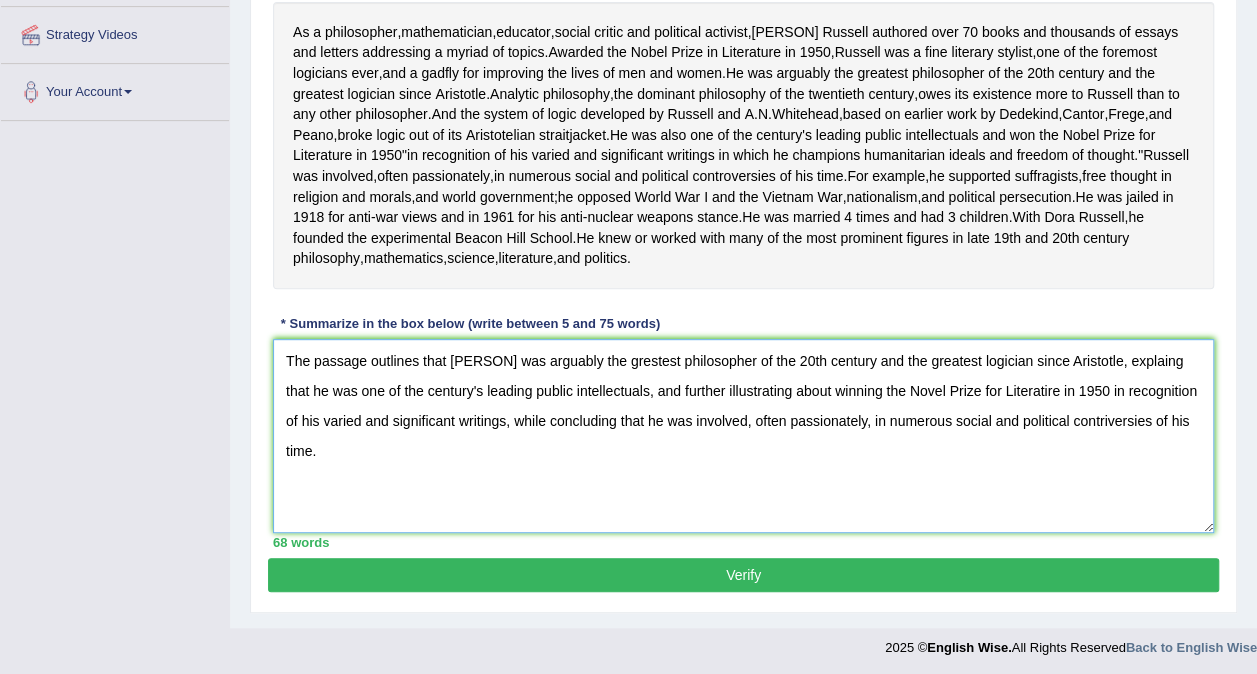 scroll, scrollTop: 384, scrollLeft: 0, axis: vertical 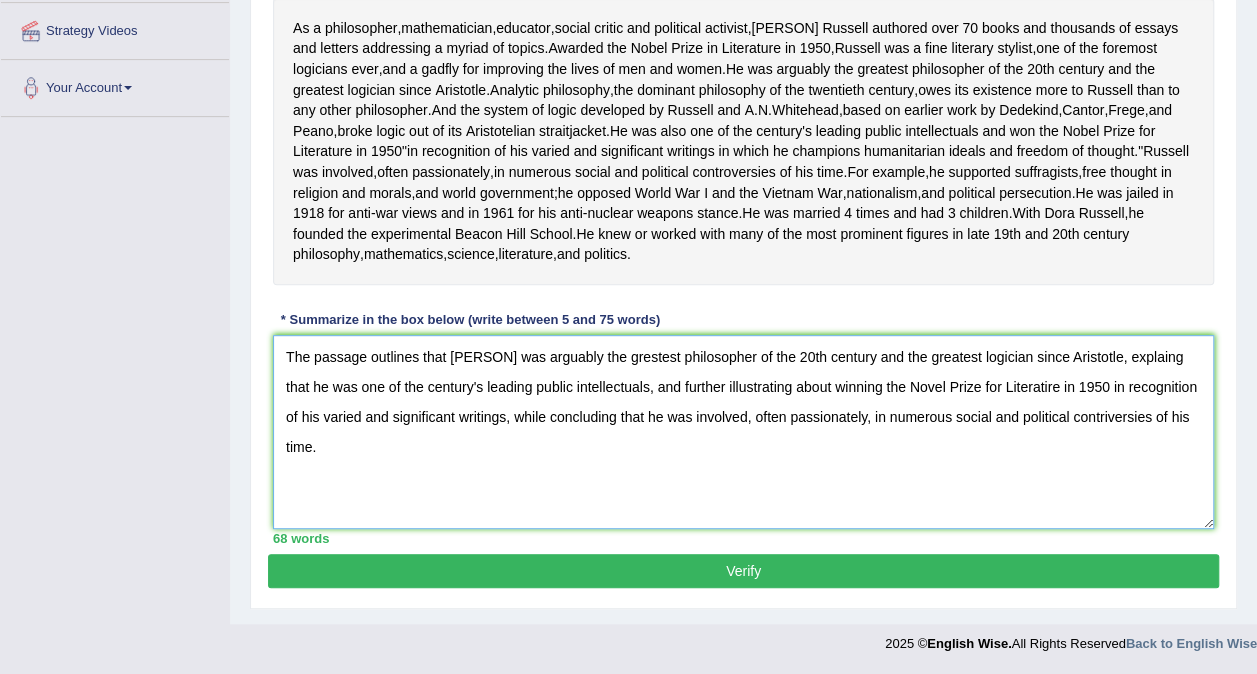 click on "The passage outlines that [PERSON] was arguably the grestest philosopher of the 20th century and the greatest logician since Aristotle, explaing that he was one of the century's leading public intellectuals, and further illustrating about winning the Novel Prize for Literatire in 1950 in recognition of his varied and significant writings, while concluding that he was involved, often passionately, in numerous social and political contriversies of his time." at bounding box center [743, 432] 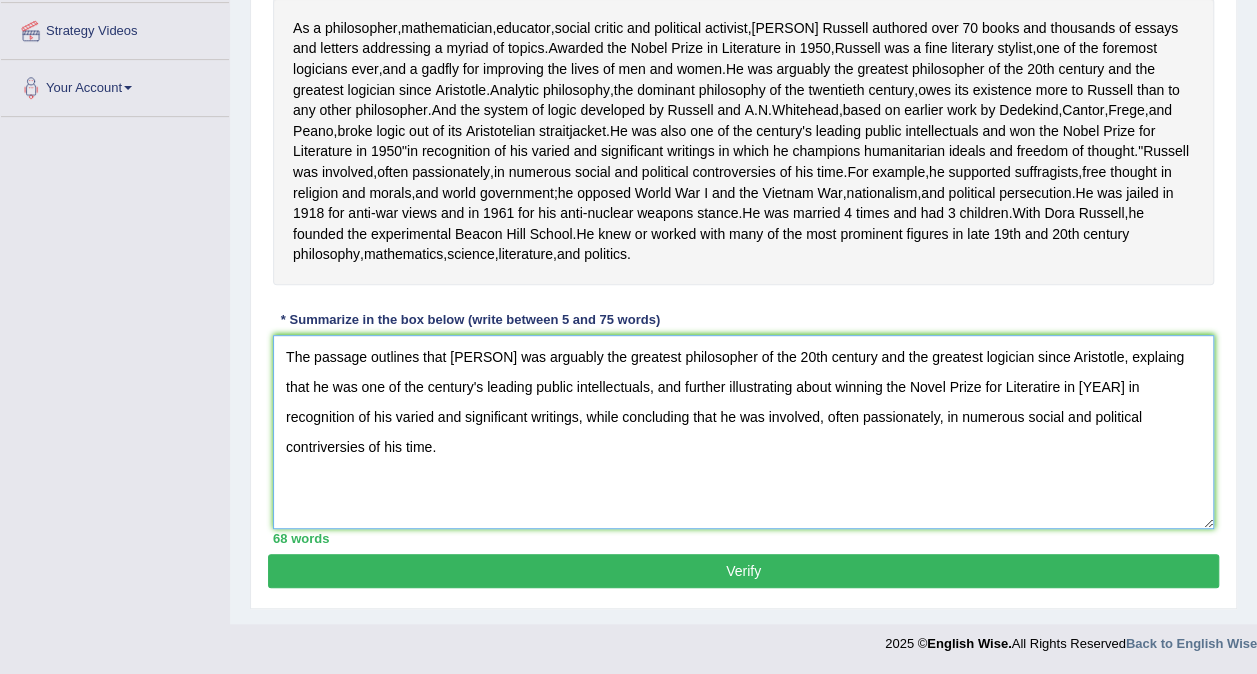 scroll, scrollTop: 427, scrollLeft: 0, axis: vertical 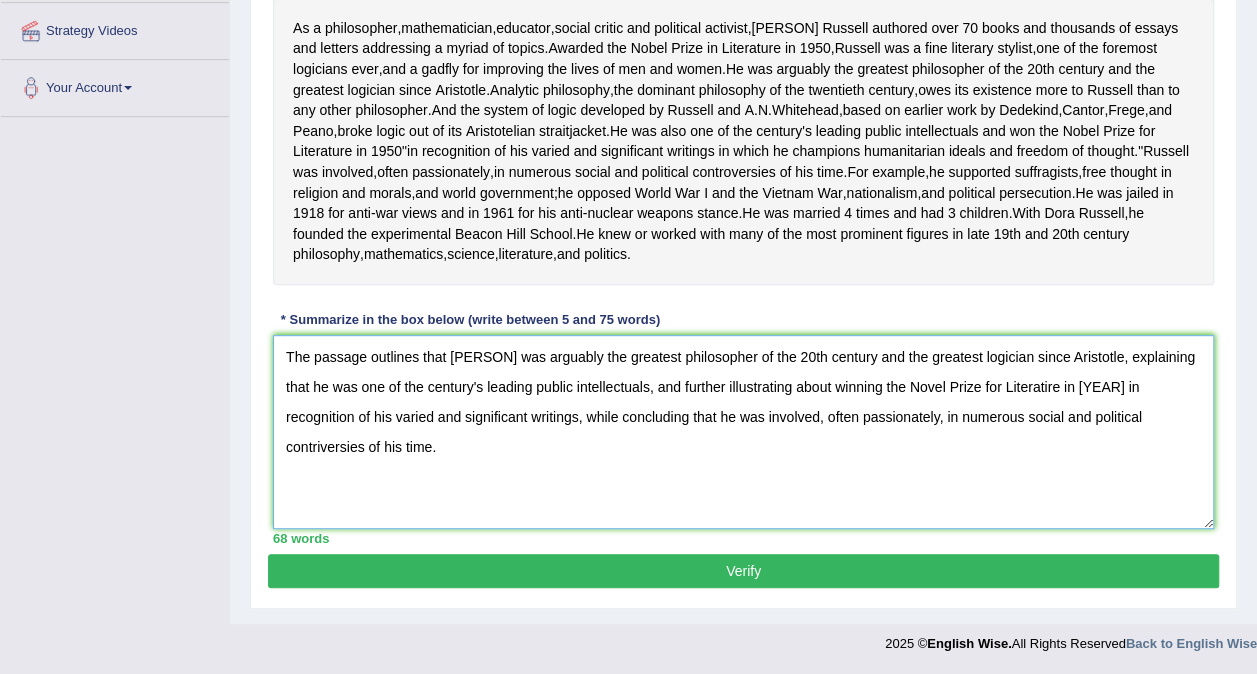 click on "The passage outlines that [PERSON] was arguably the greatest philosopher of the 20th century and the greatest logician since Aristotle, explaining that he was one of the century's leading public intellectuals, and further illustrating about winning the Novel Prize for Literatire in [YEAR] in recognition of his varied and significant writings, while concluding that he was involved, often passionately, in numerous social and political contriversies of his time." at bounding box center (743, 432) 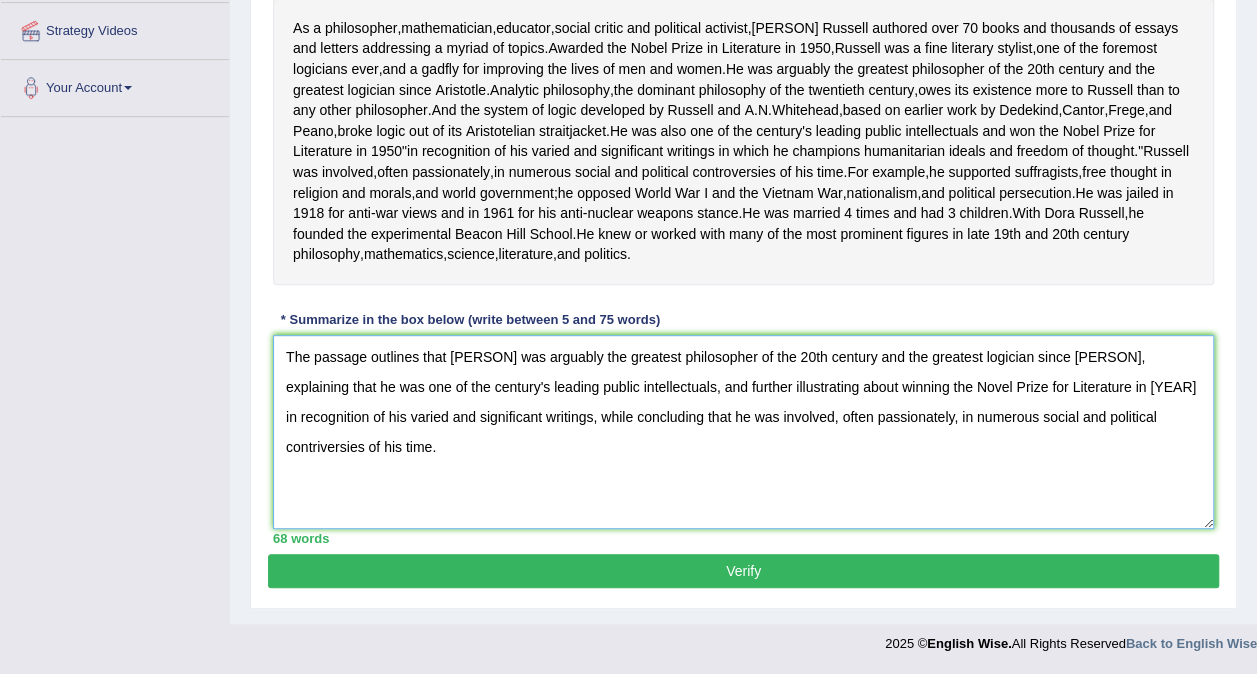 scroll, scrollTop: 450, scrollLeft: 0, axis: vertical 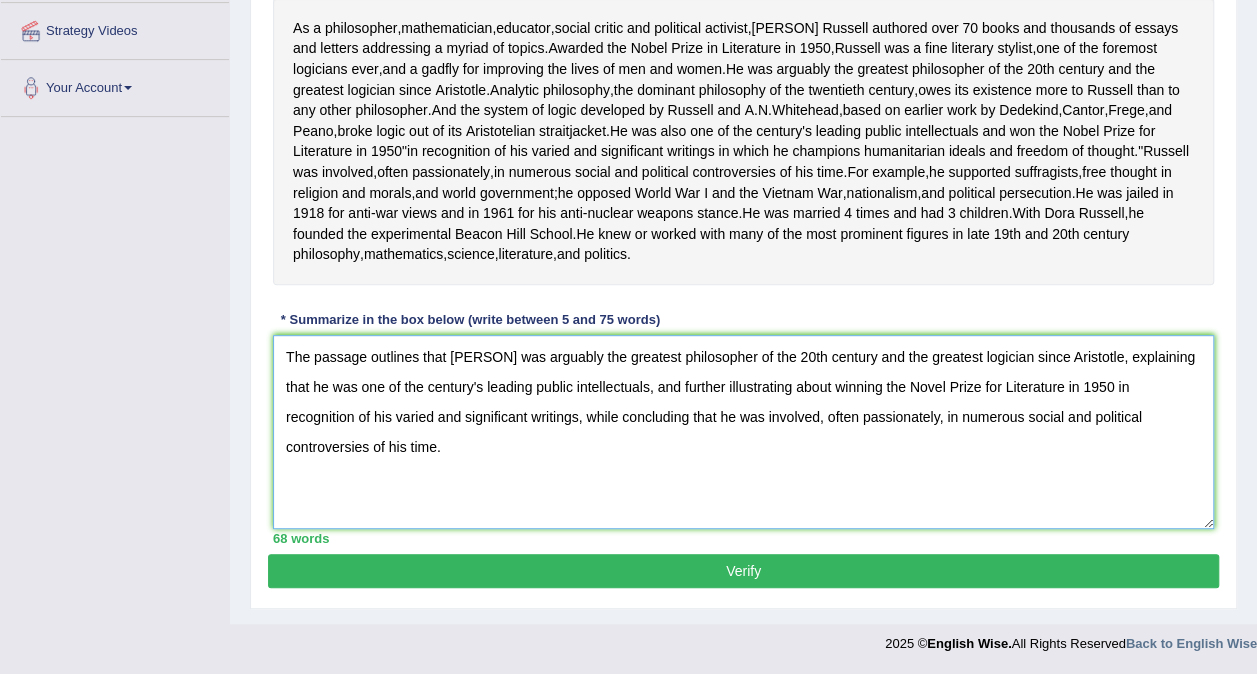 click on "The passage outlines that [PERSON] was arguably the greatest philosopher of the 20th century and the greatest logician since Aristotle, explaining that he was one of the century's leading public intellectuals, and further illustrating about winning the Novel Prize for Literature in 1950 in recognition of his varied and significant writings, while concluding that he was involved, often passionately, in numerous social and political controversies of his time." at bounding box center (743, 432) 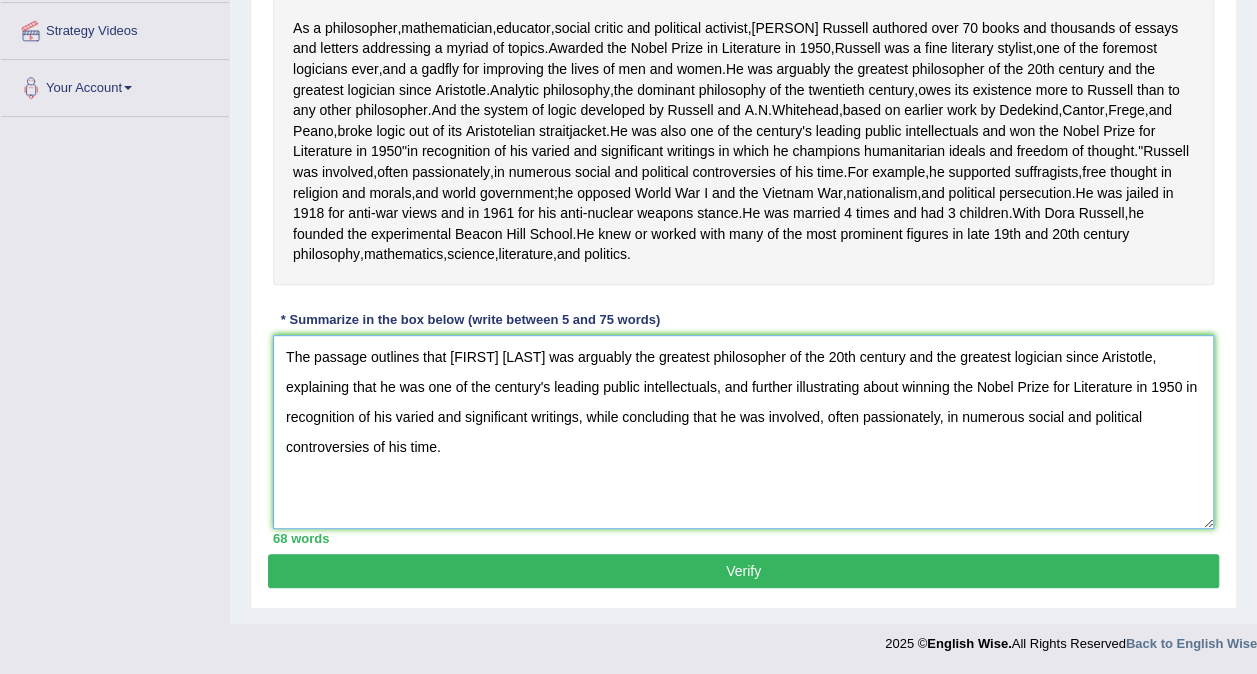 scroll, scrollTop: 460, scrollLeft: 0, axis: vertical 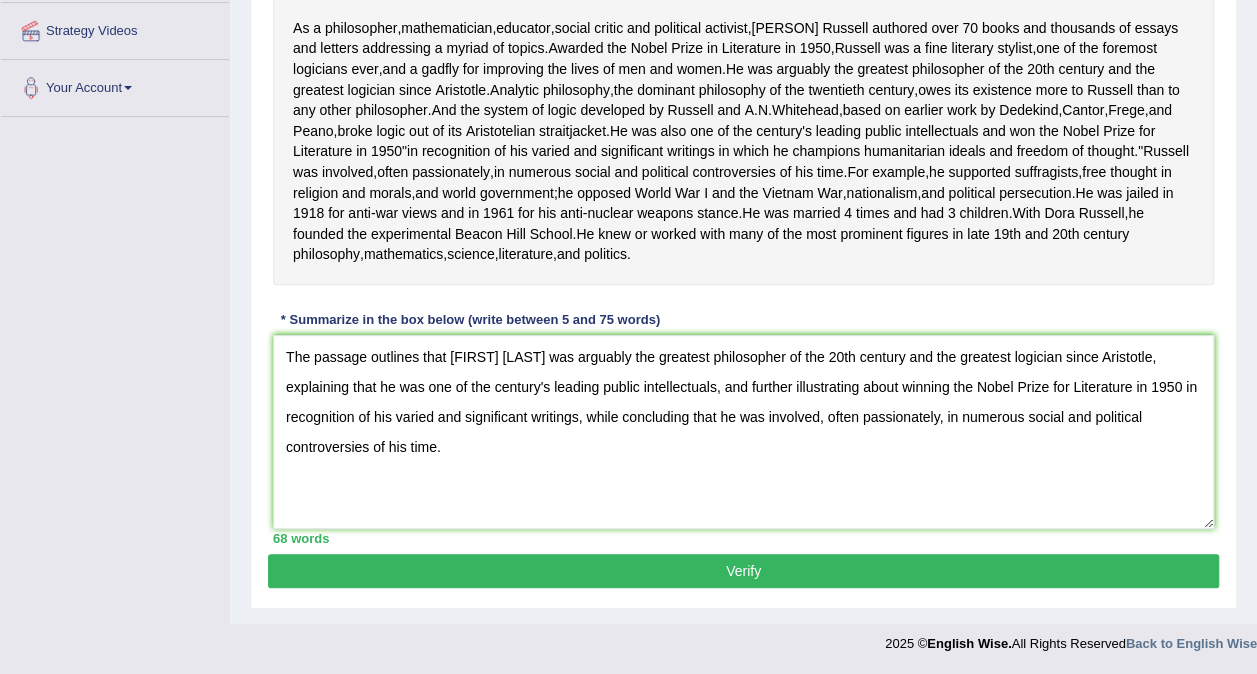click on "Verify" at bounding box center [743, 571] 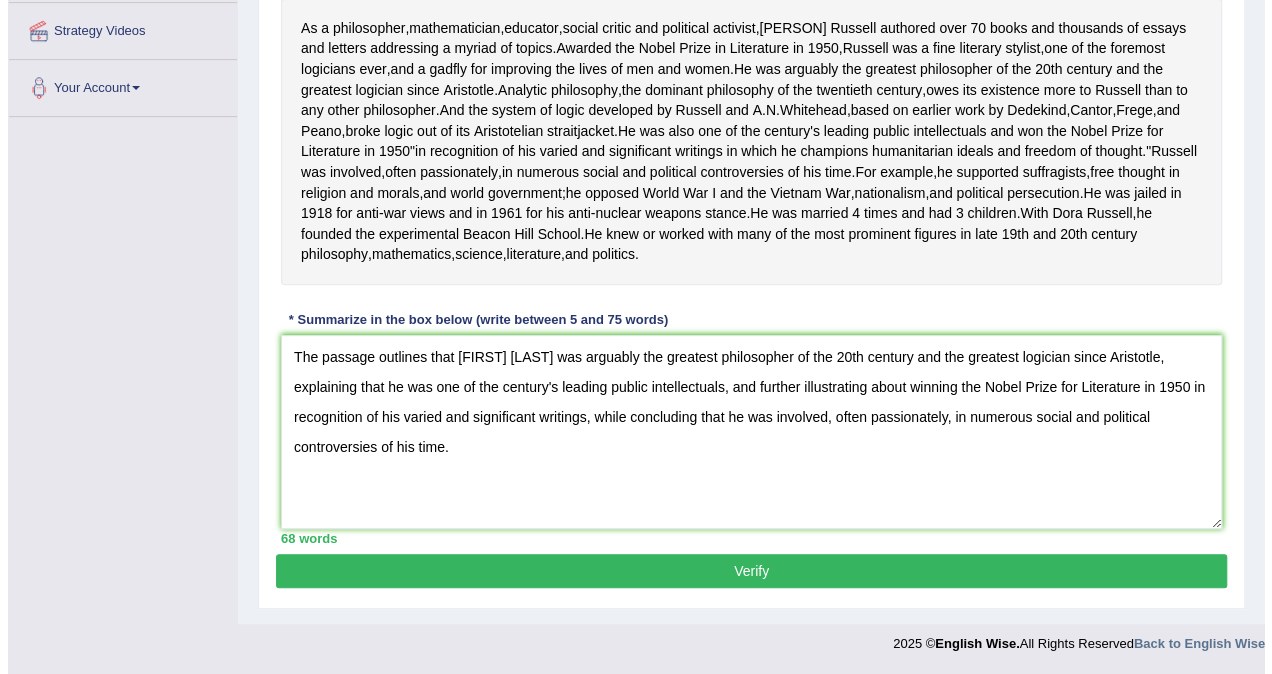 scroll, scrollTop: 448, scrollLeft: 0, axis: vertical 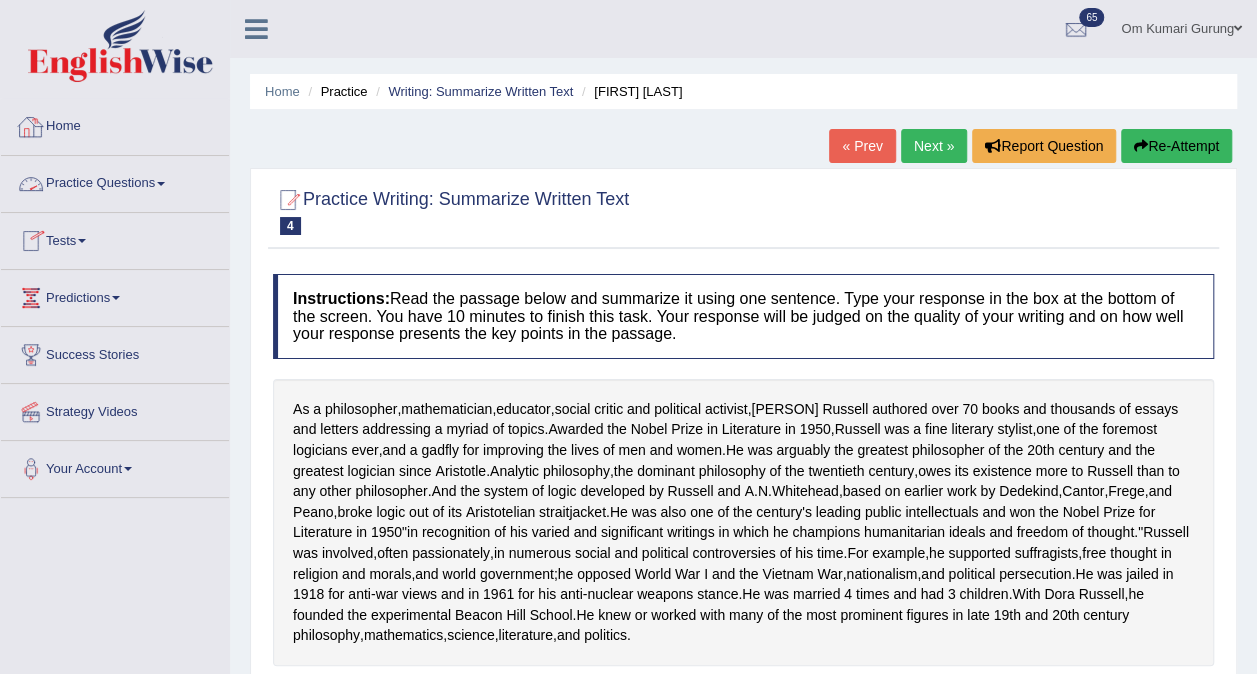 click on "Practice Questions" at bounding box center (115, 181) 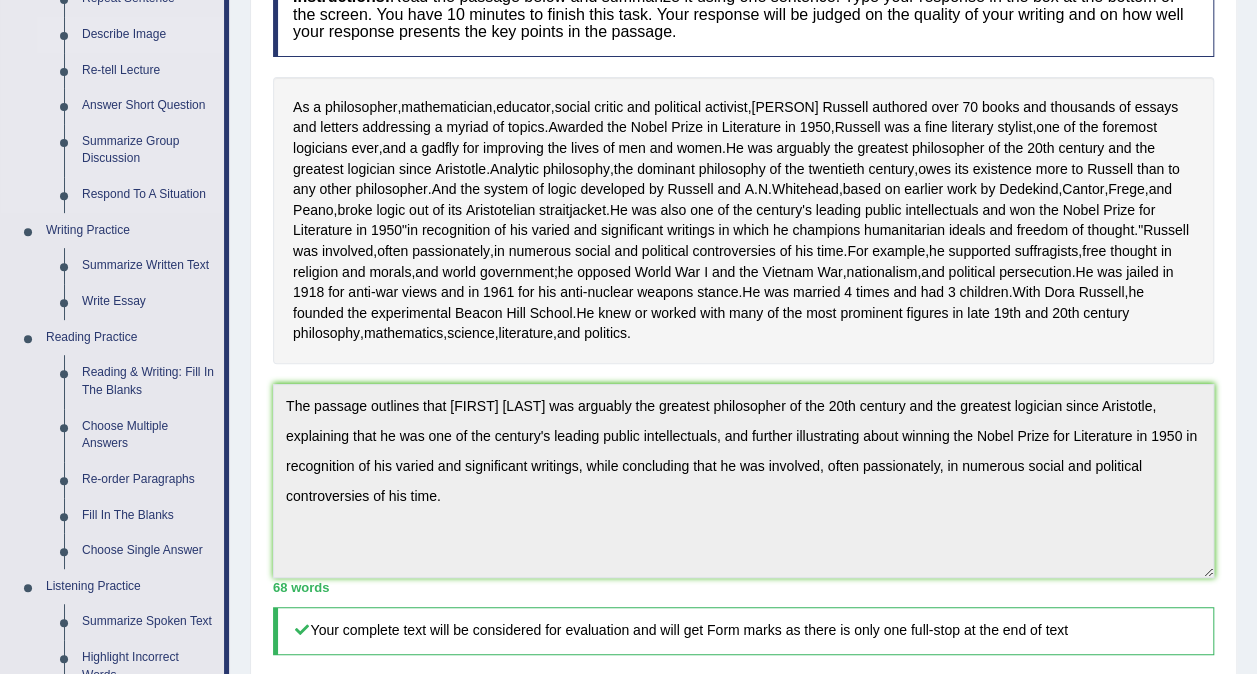 scroll, scrollTop: 305, scrollLeft: 0, axis: vertical 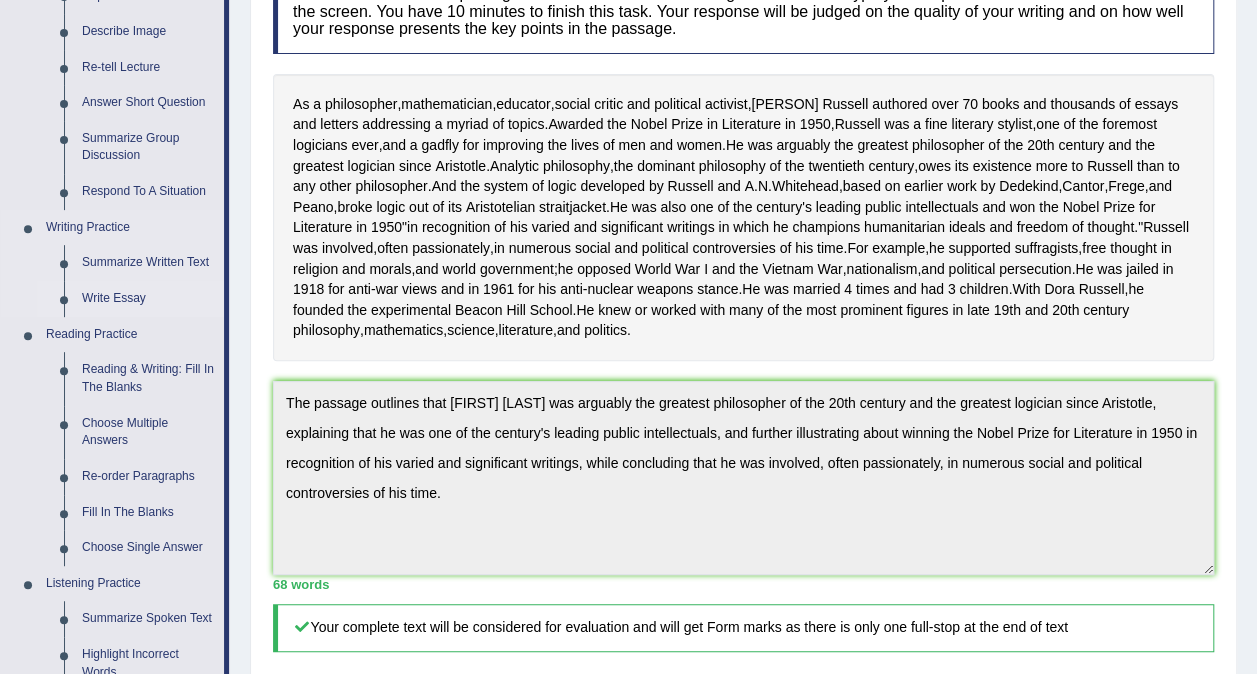 click on "Write Essay" at bounding box center (148, 299) 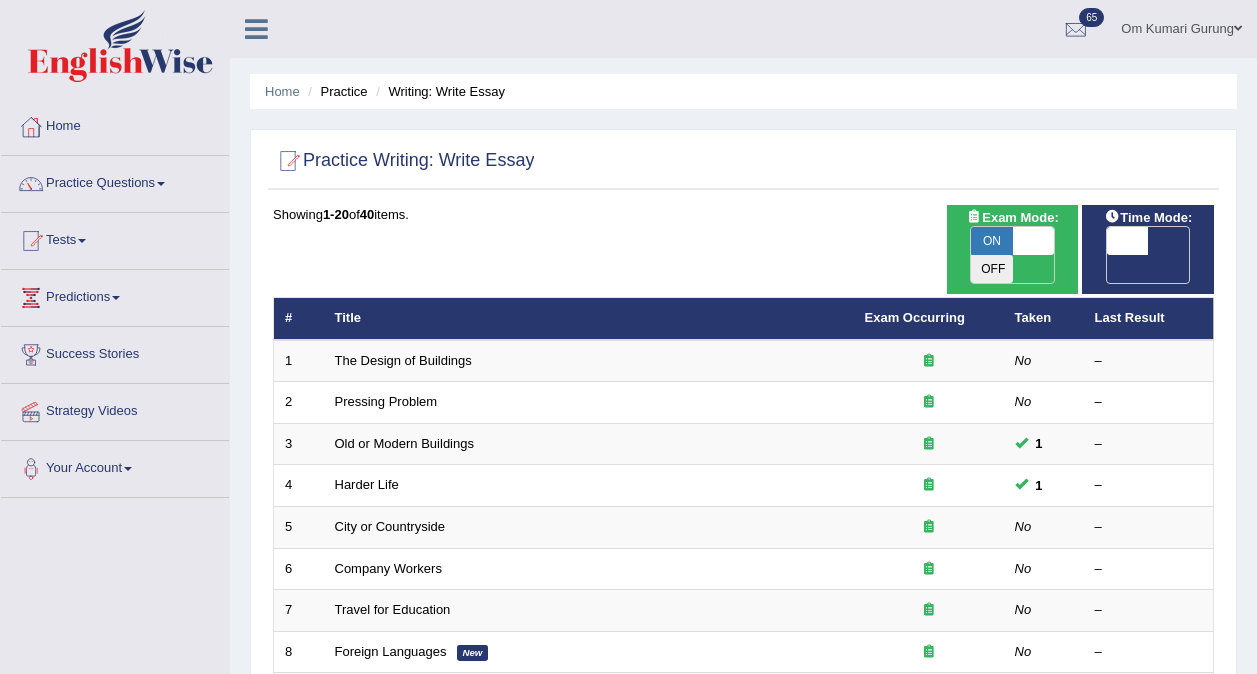 scroll, scrollTop: 0, scrollLeft: 0, axis: both 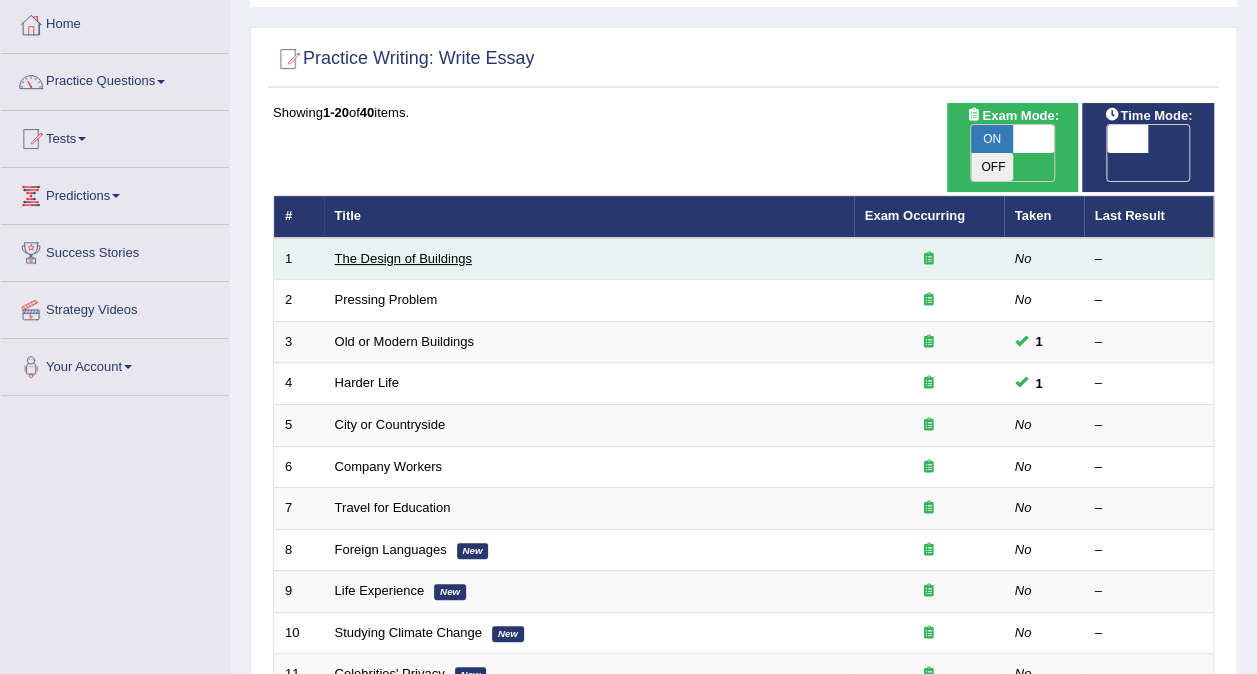 click on "The Design of Buildings" at bounding box center [403, 258] 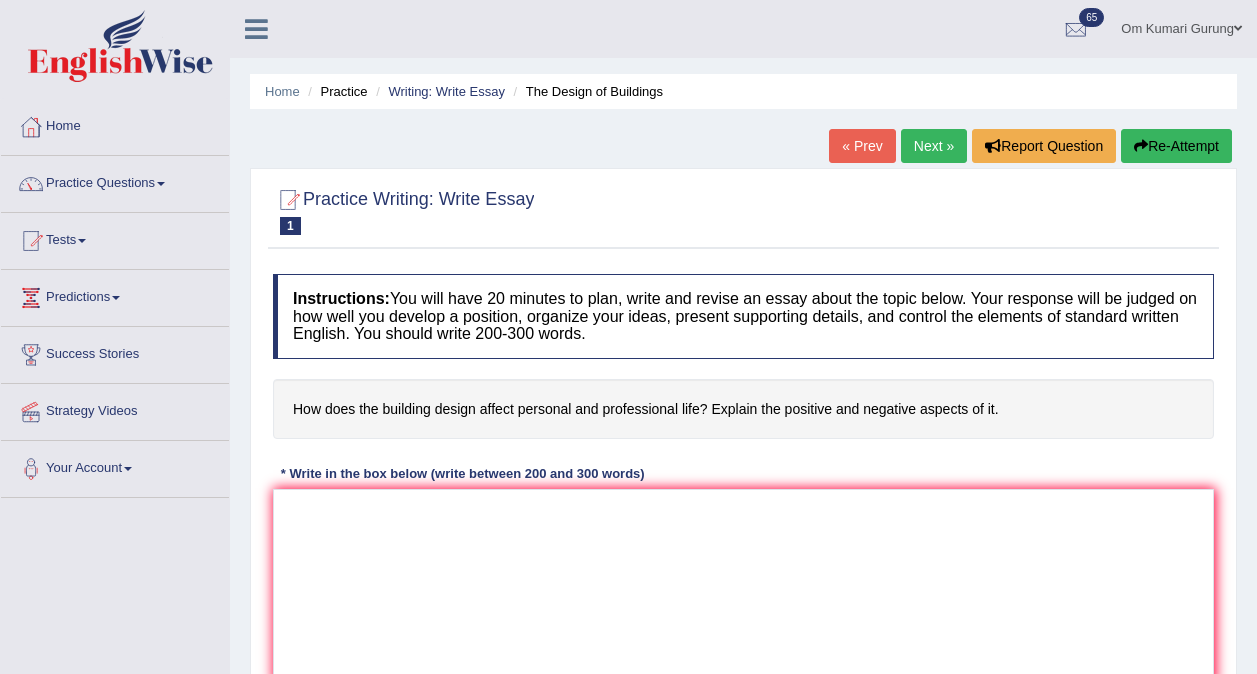 scroll, scrollTop: 0, scrollLeft: 0, axis: both 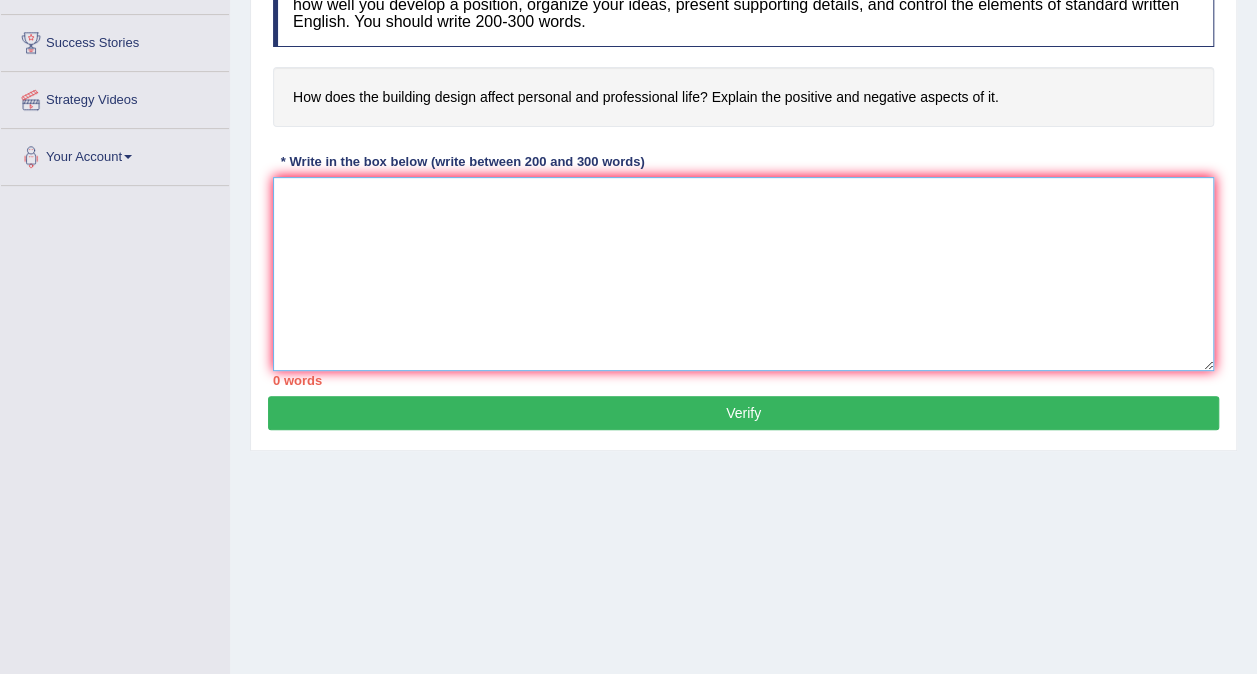 click at bounding box center [743, 274] 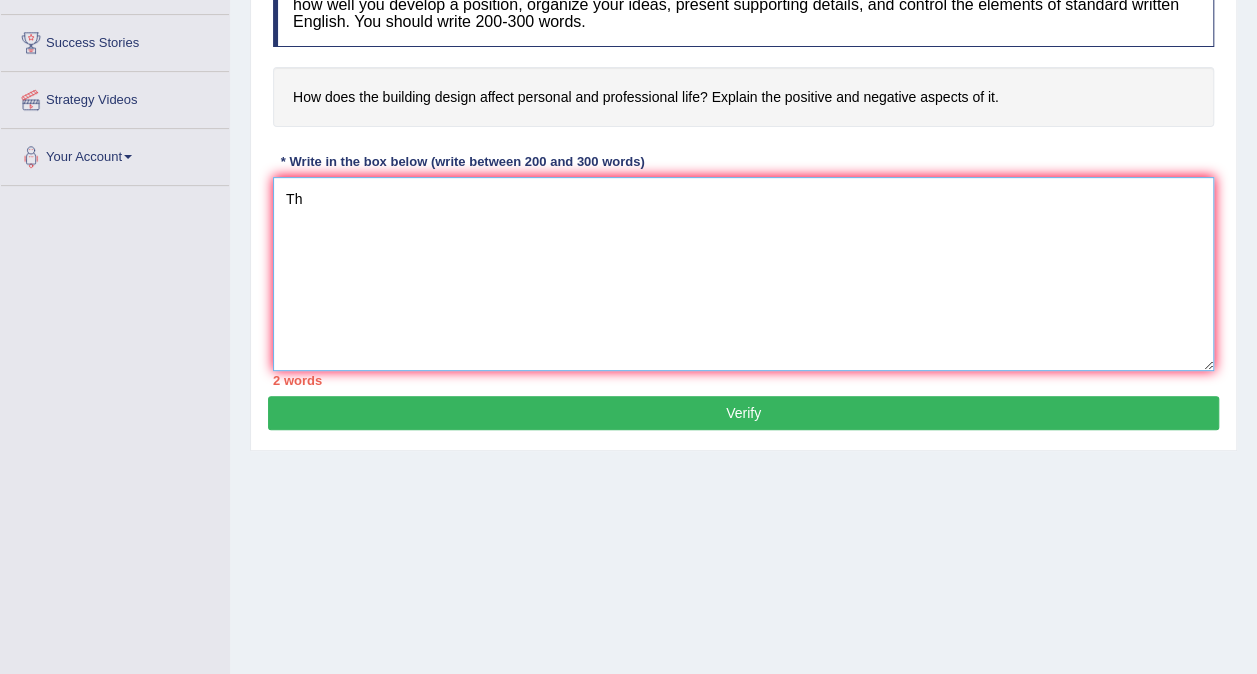 type on "T" 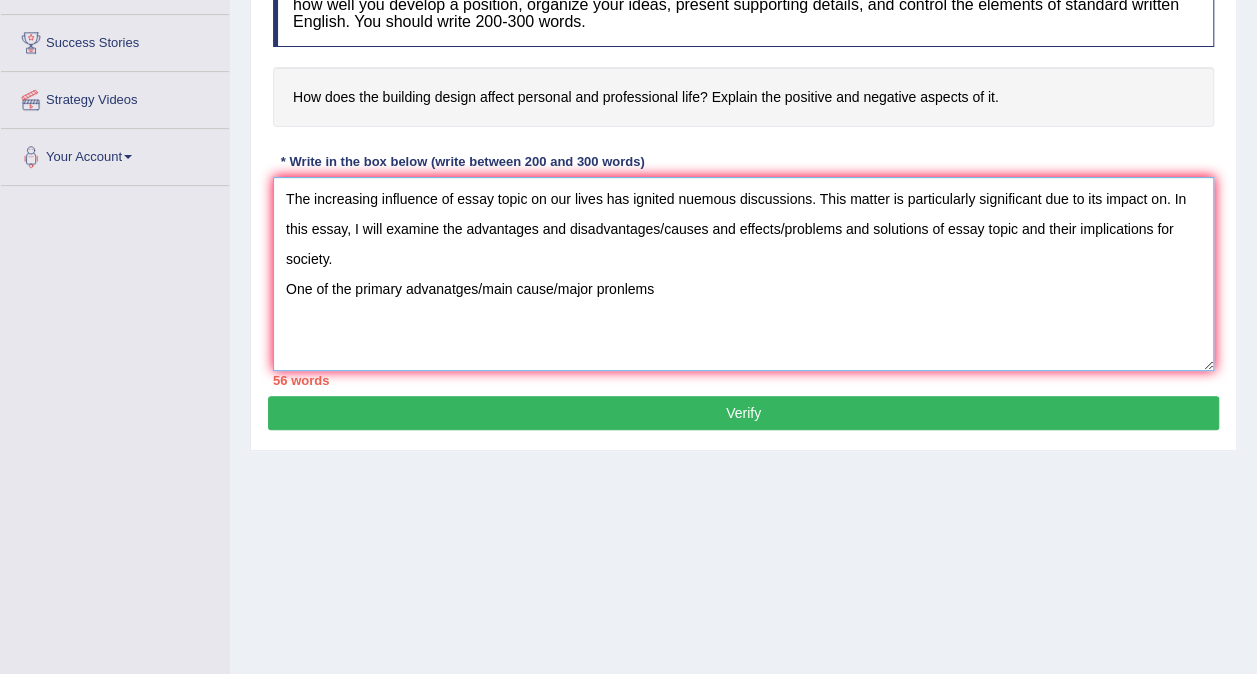 click on "The increasing influence of essay topic on our lives has ignited nuemous discussions. This matter is particularly significant due to its impact on. In this essay, I will examine the advantages and disadvantages/causes and effects/problems and solutions of essay topic and their implications for society.
One of the primary advanatges/main cause/major pronlems" at bounding box center (743, 274) 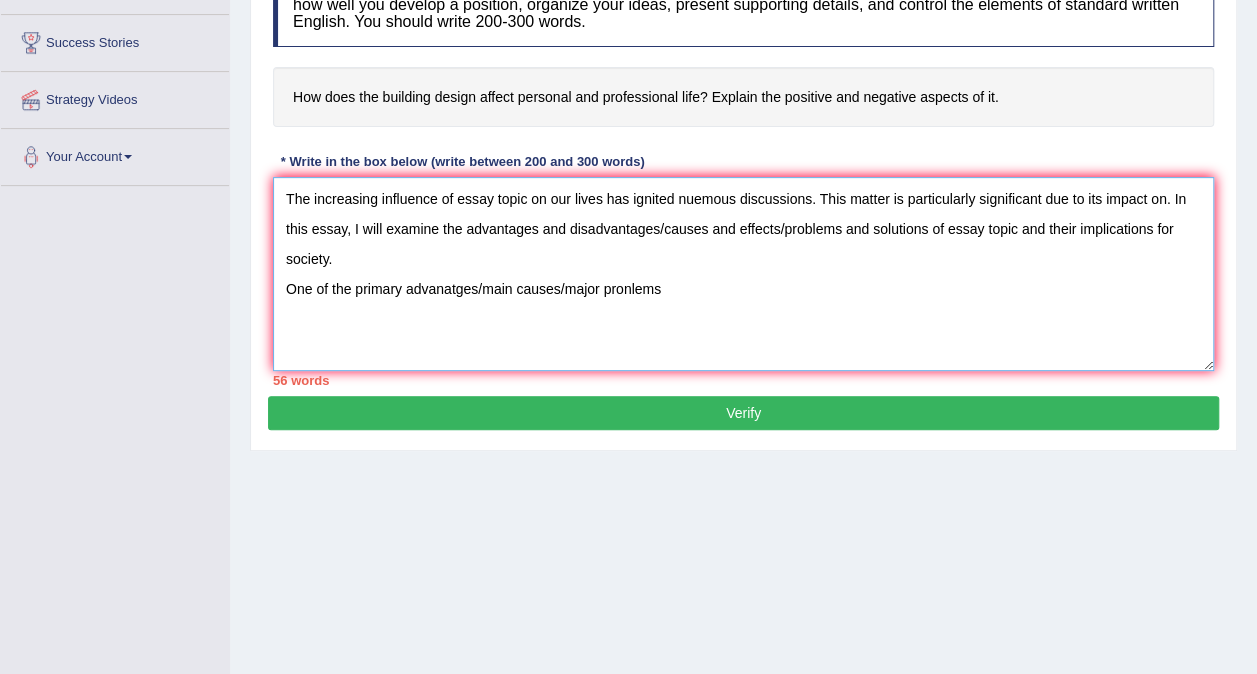 click on "The increasing influence of essay topic on our lives has ignited nuemous discussions. This matter is particularly significant due to its impact on. In this essay, I will examine the advantages and disadvantages/causes and effects/problems and solutions of essay topic and their implications for society.
One of the primary advanatges/main causes/major pronlems" at bounding box center [743, 274] 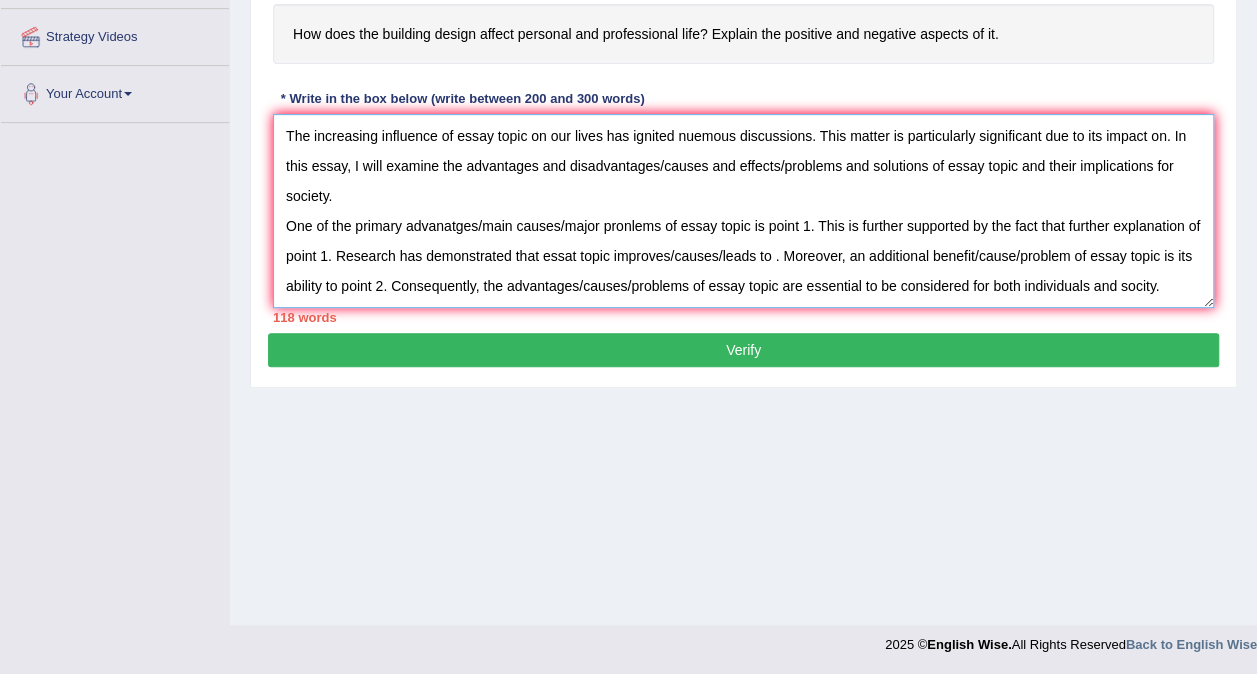 scroll, scrollTop: 376, scrollLeft: 0, axis: vertical 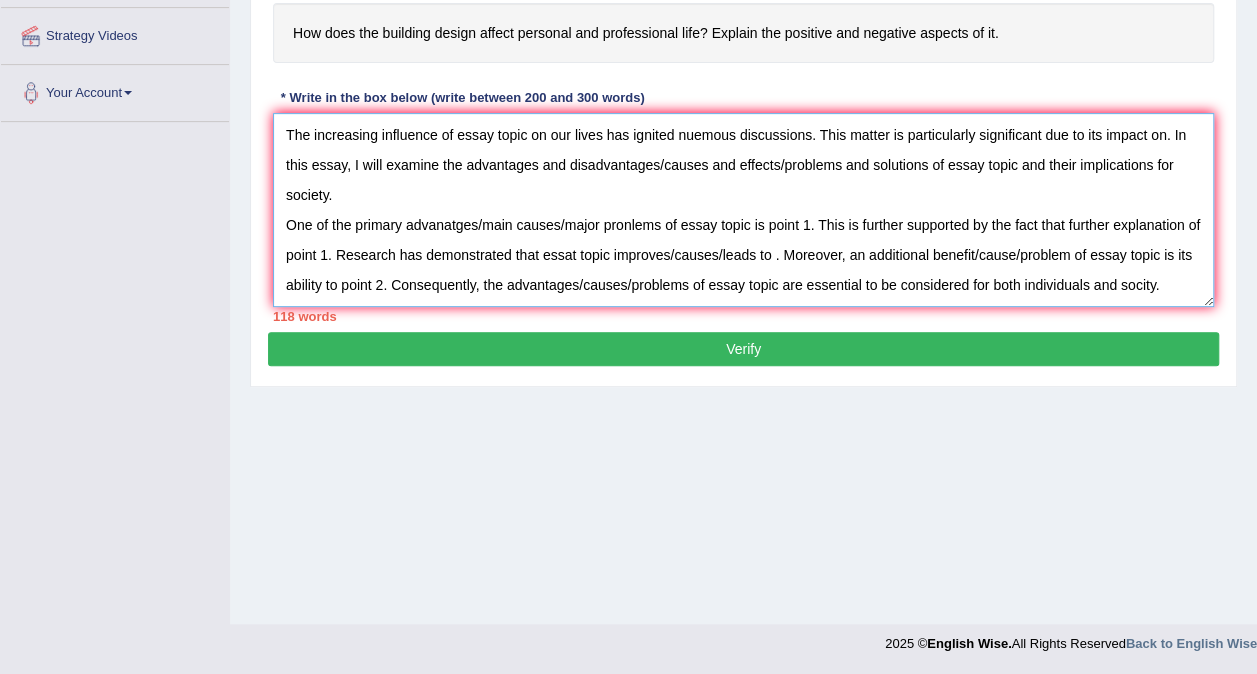 click on "The increasing influence of essay topic on our lives has ignited nuemous discussions. This matter is particularly significant due to its impact on. In this essay, I will examine the advantages and disadvantages/causes and effects/problems and solutions of essay topic and their implications for society.
One of the primary advanatges/main causes/major pronlems of essay topic is point 1. This is further supported by the fact that further explanation of point 1. Research has demonstrated that essat topic improves/causes/leads to . Moreover, an additional benefit/cause/problem of essay topic is its ability to point 2. Consequently, the advantages/causes/problems of essay topic are essential to be considered for both individuals and socity." at bounding box center [743, 210] 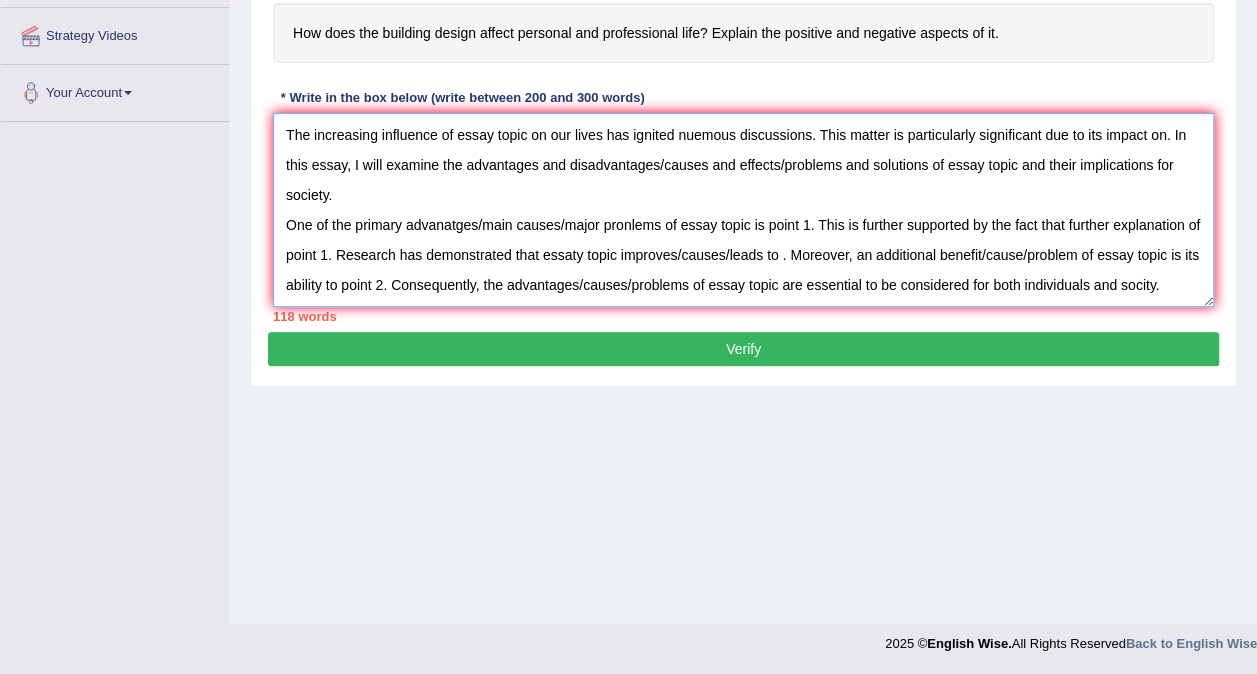 scroll, scrollTop: 0, scrollLeft: 0, axis: both 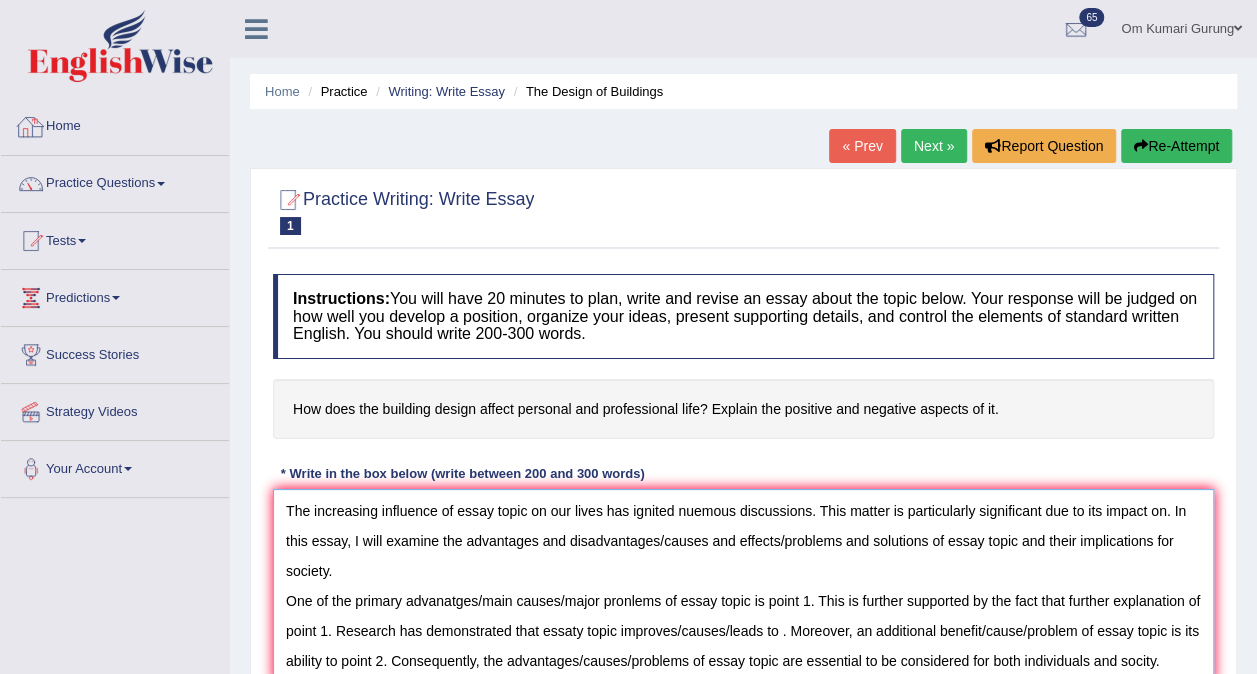 type on "The increasing influence of essay topic on our lives has ignited nuemous discussions. This matter is particularly significant due to its impact on. In this essay, I will examine the advantages and disadvantages/causes and effects/problems and solutions of essay topic and their implications for society.
One of the primary advanatges/main causes/major pronlems of essay topic is point 1. This is further supported by the fact that further explanation of point 1. Research has demonstrated that essaty topic improves/causes/leads to . Moreover, an additional benefit/cause/problem of essay topic is its ability to point 2. Consequently, the advantages/causes/problems of essay topic are essential to be considered for both individuals and socity." 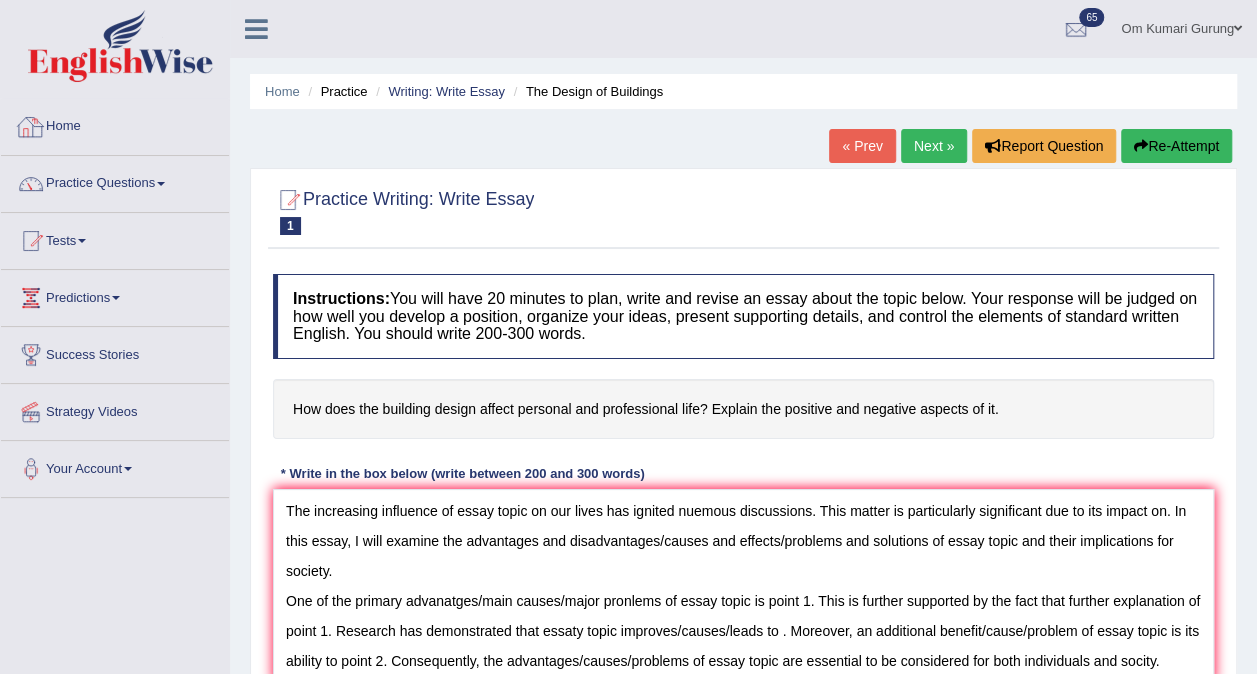click on "Home" at bounding box center (115, 124) 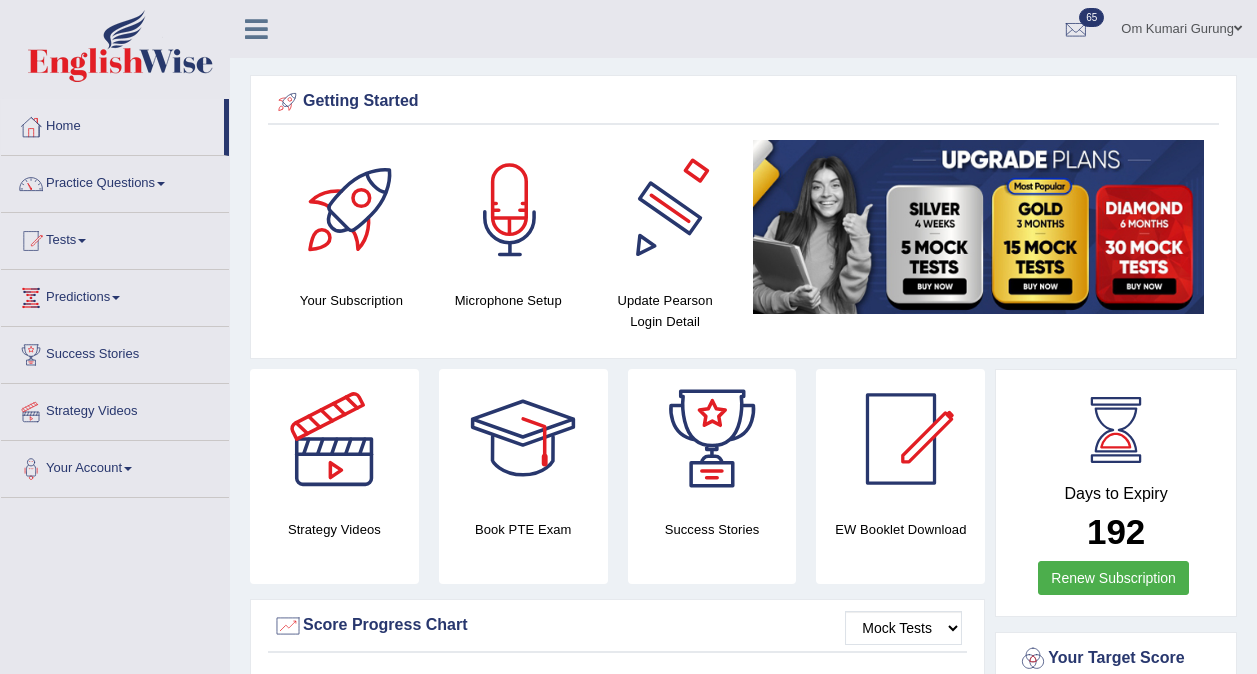 scroll, scrollTop: 0, scrollLeft: 0, axis: both 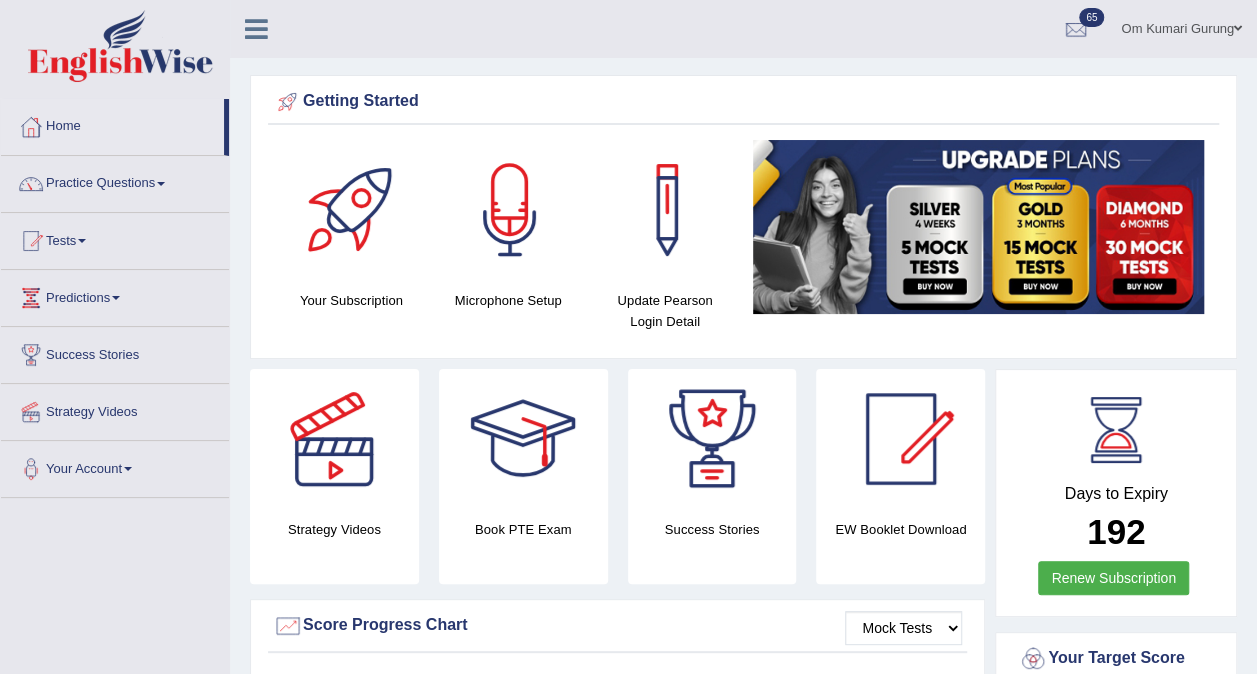 click on "Om Kumari Gurung" at bounding box center (1181, 26) 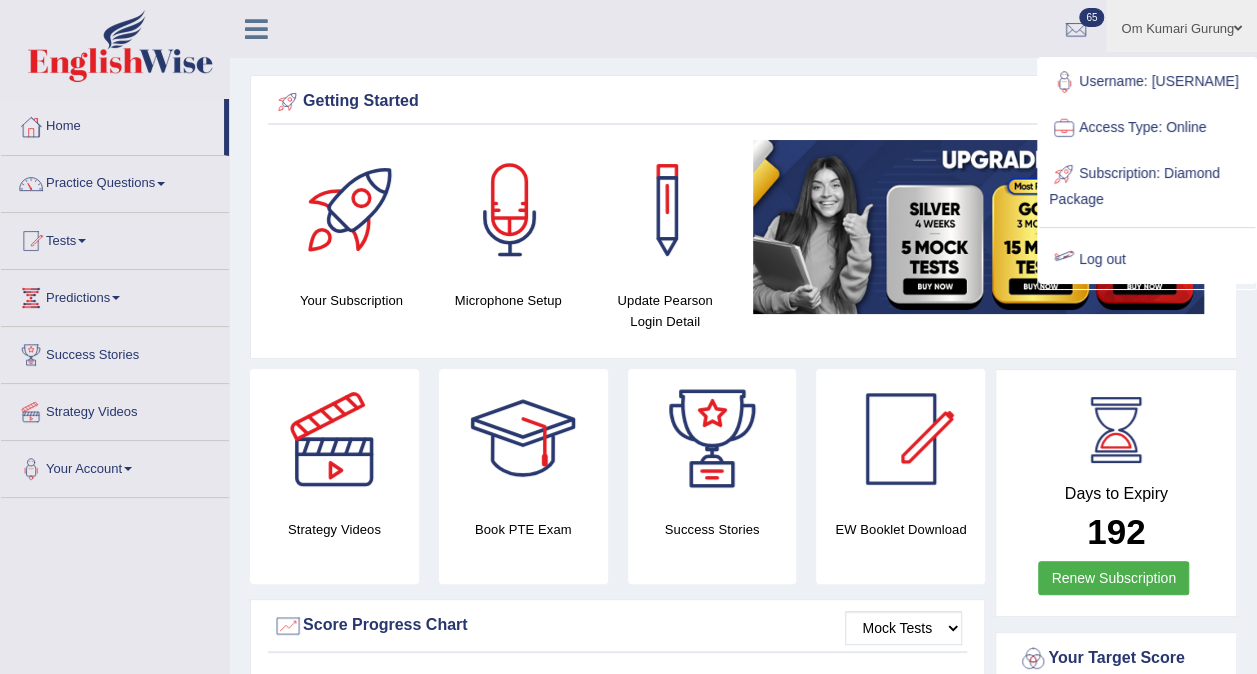 click on "Log out" at bounding box center [1147, 260] 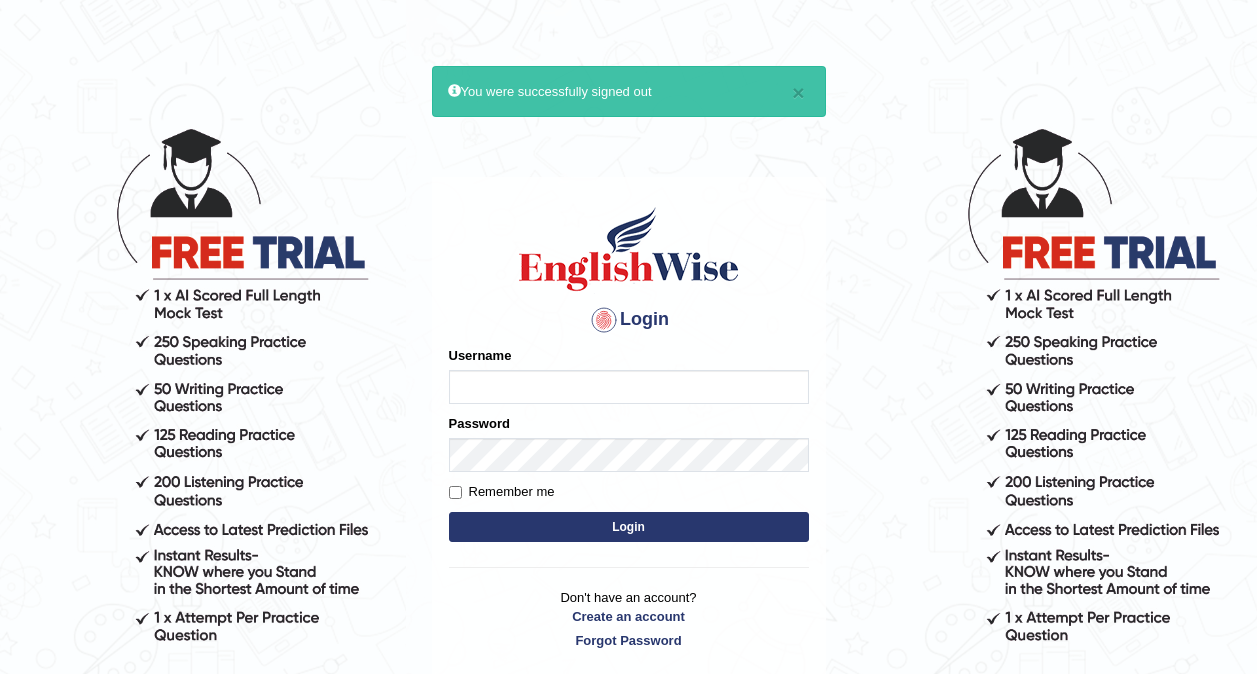 scroll, scrollTop: 0, scrollLeft: 0, axis: both 